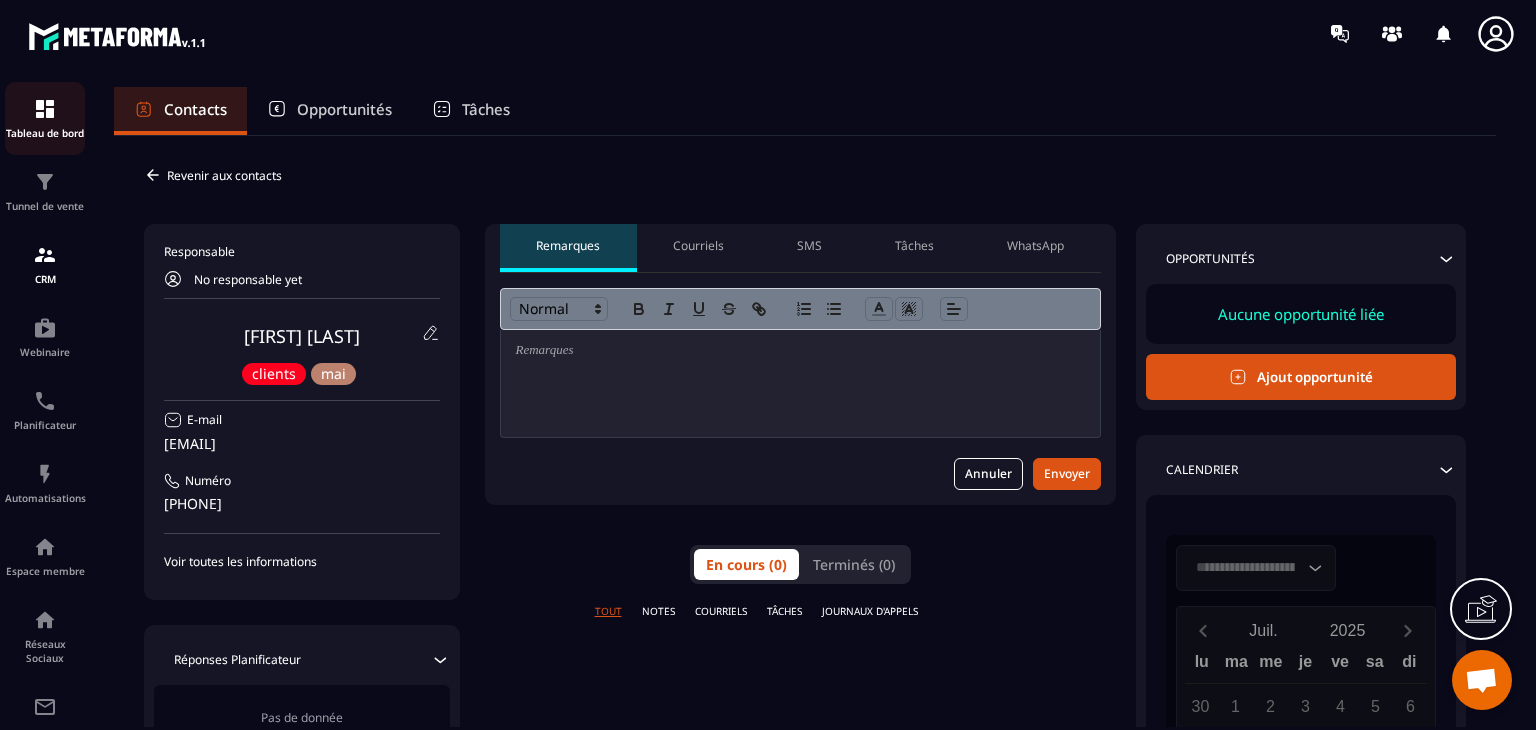 scroll, scrollTop: 0, scrollLeft: 0, axis: both 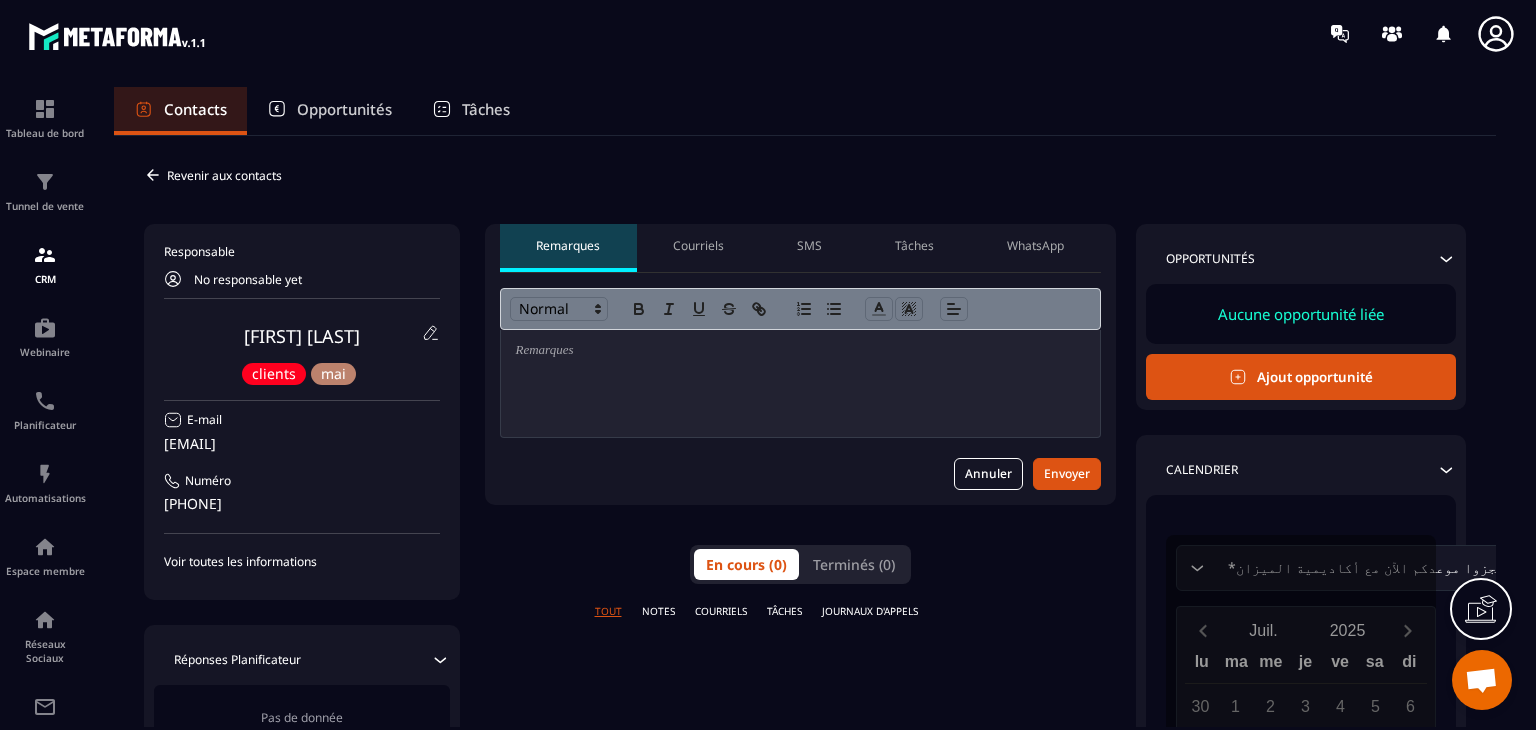 click 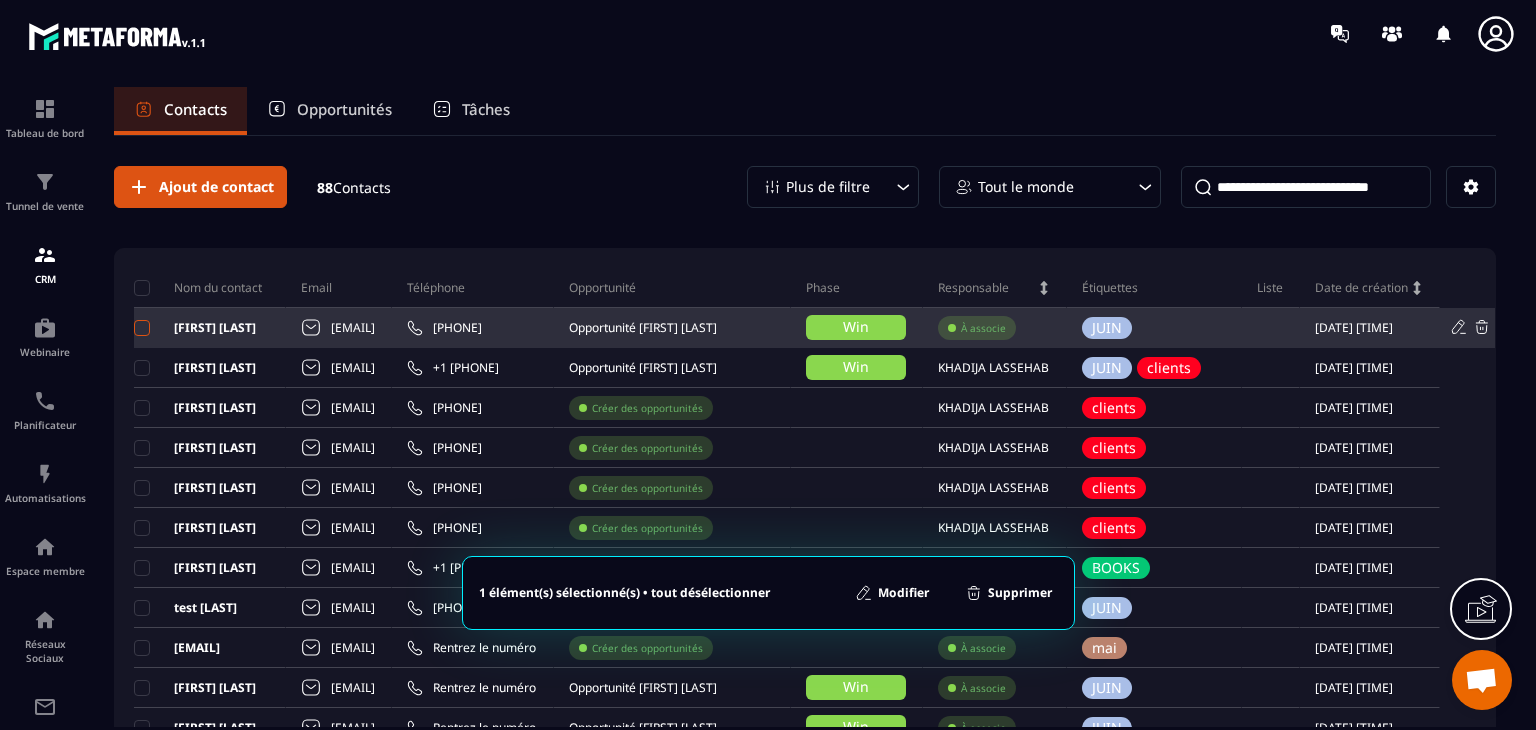 click at bounding box center (142, 328) 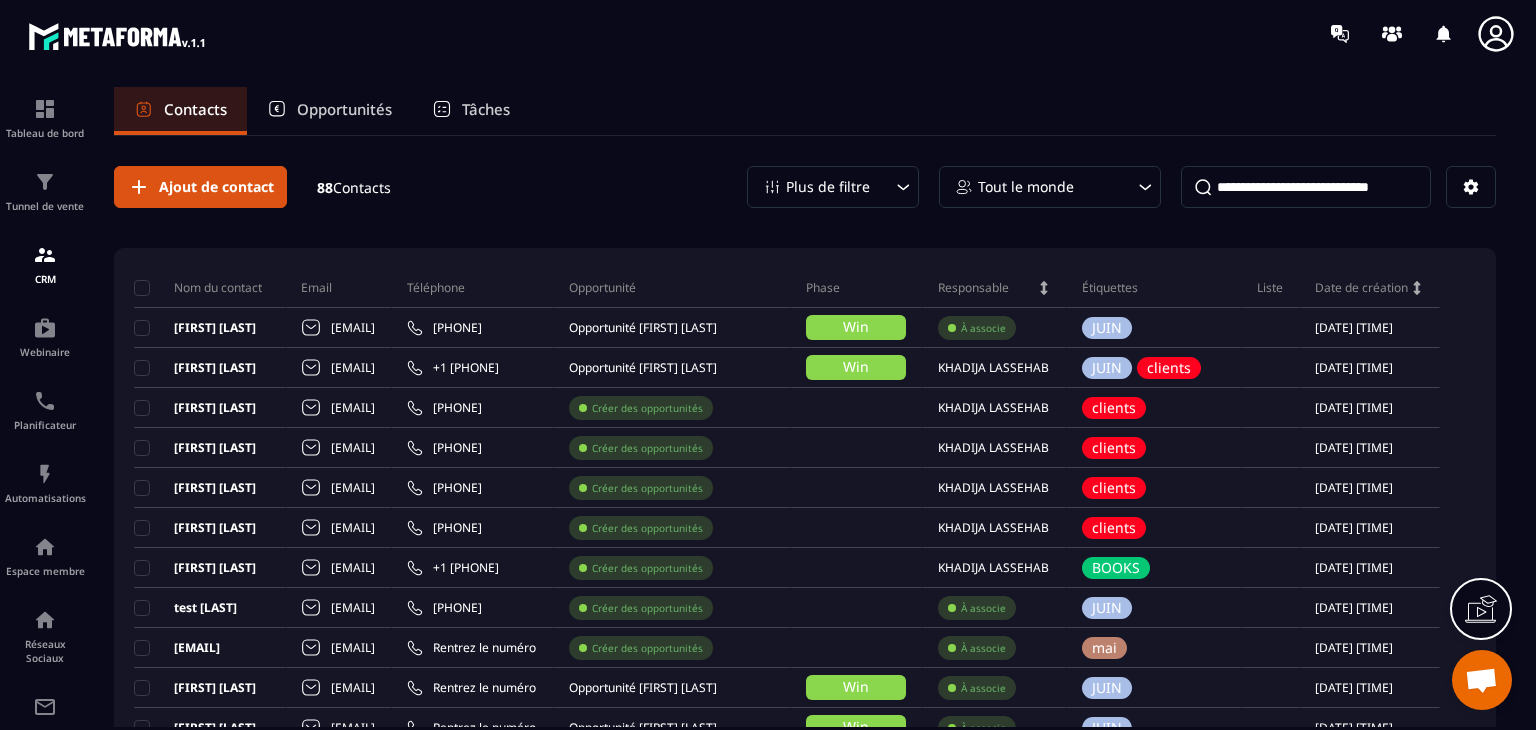 click at bounding box center (1306, 187) 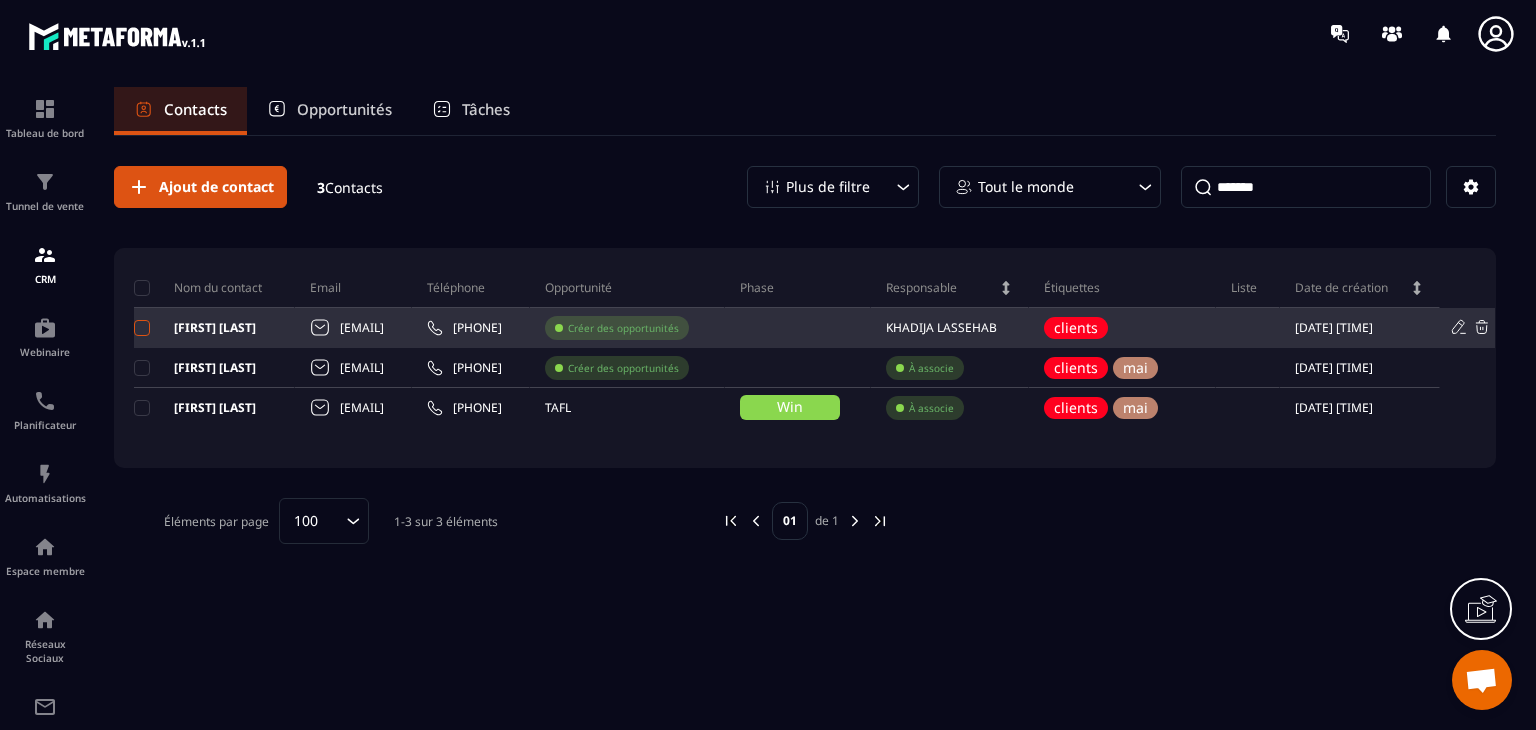 type on "******" 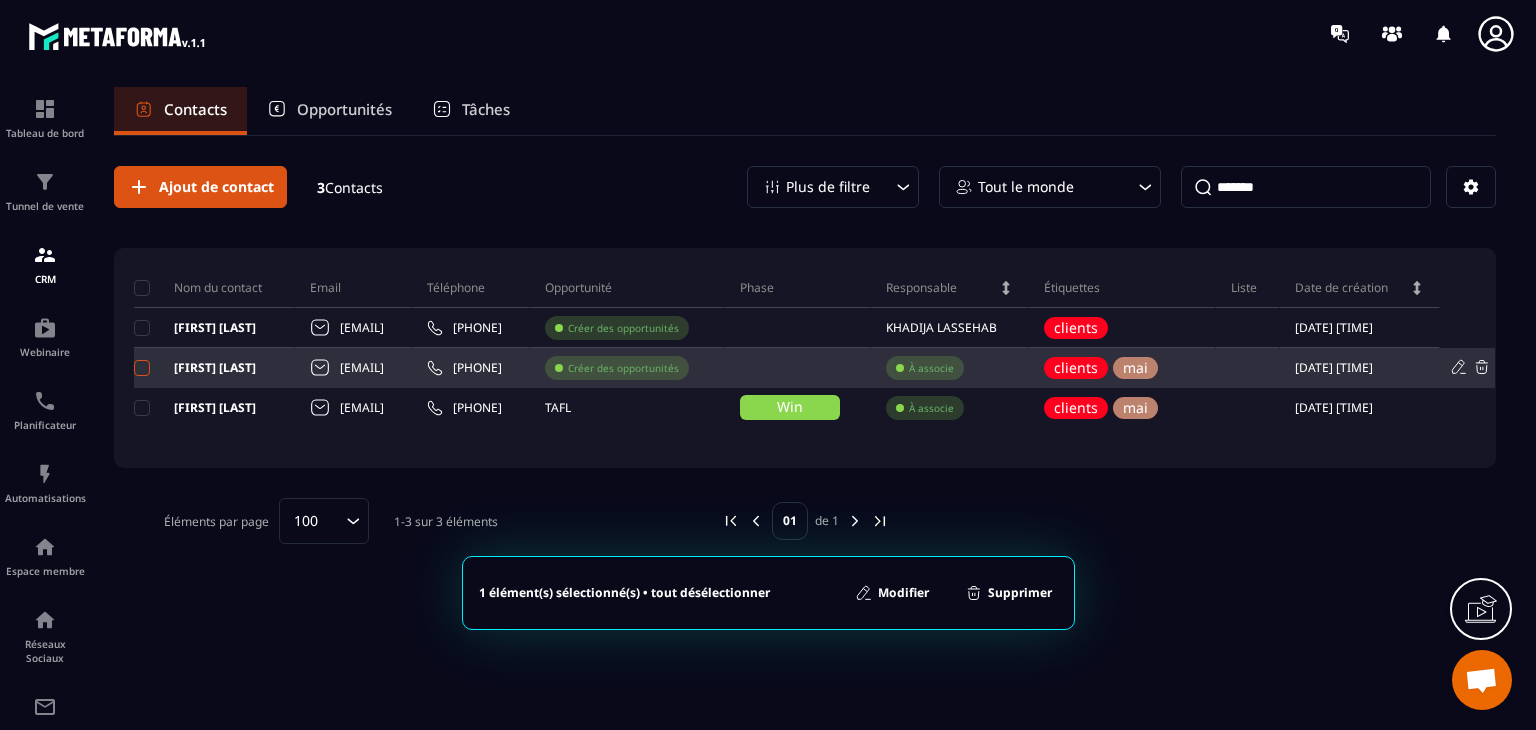 click at bounding box center (142, 368) 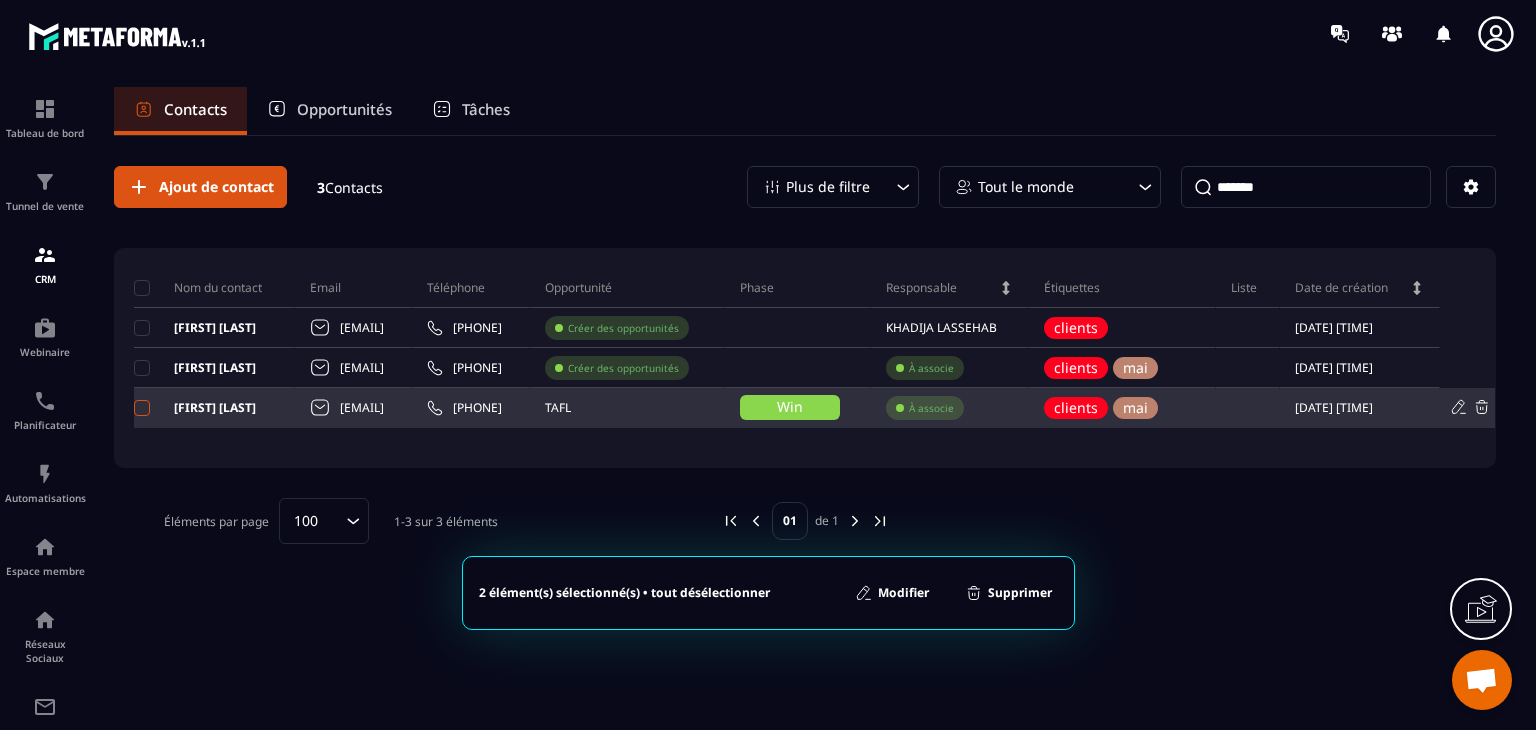 click at bounding box center (142, 408) 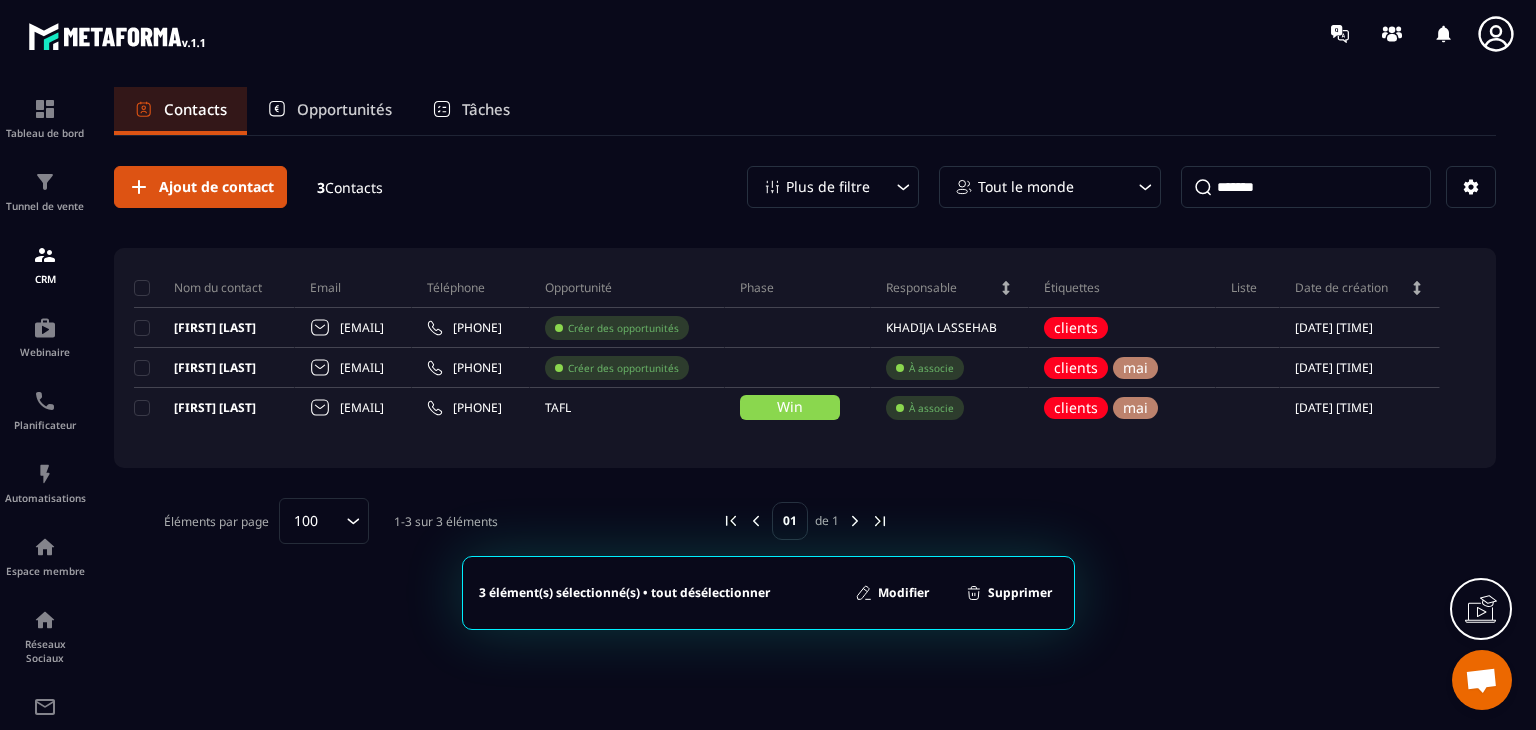 click on "Supprimer" 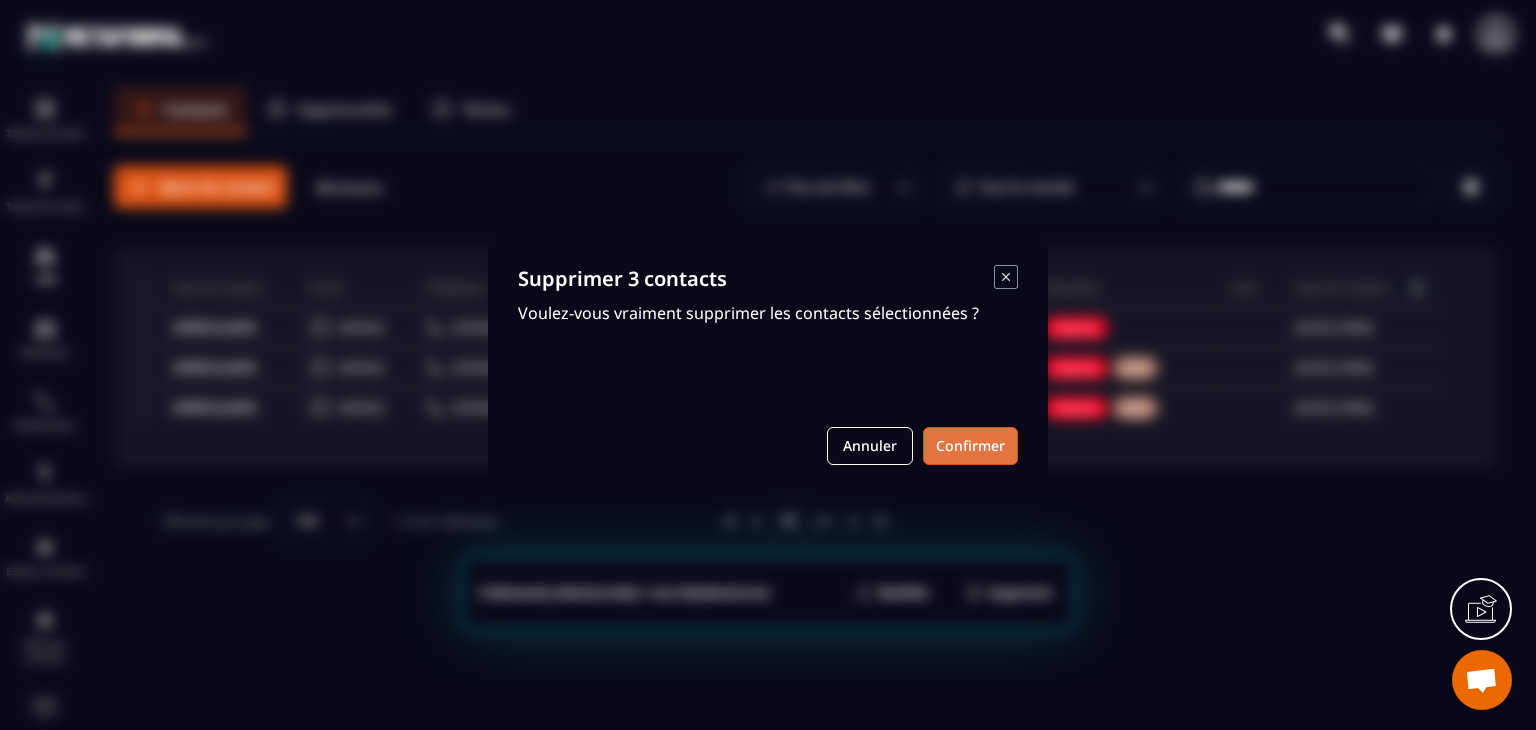 click on "Confirmer" at bounding box center [970, 446] 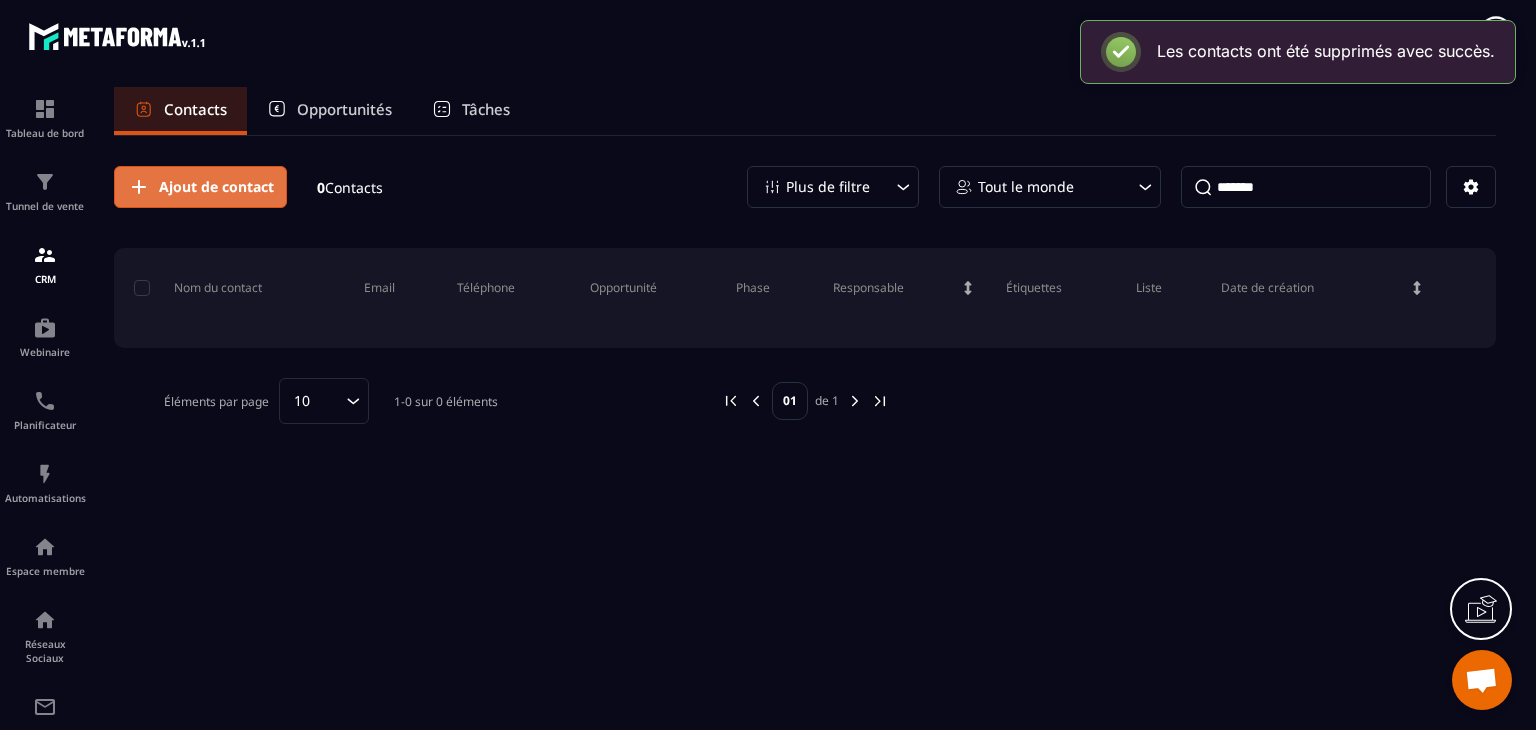 click on "Ajout de contact" at bounding box center [216, 187] 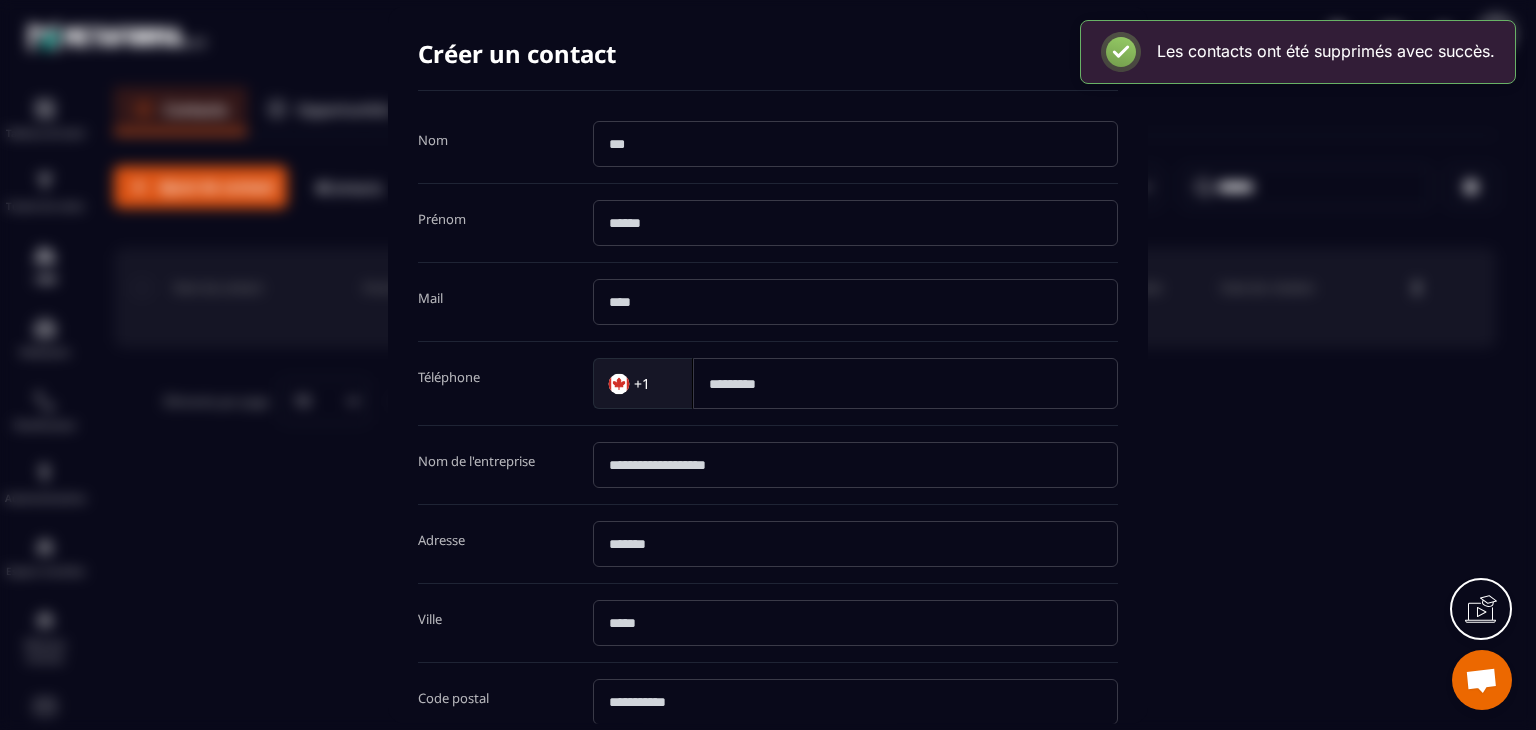 click at bounding box center (855, 144) 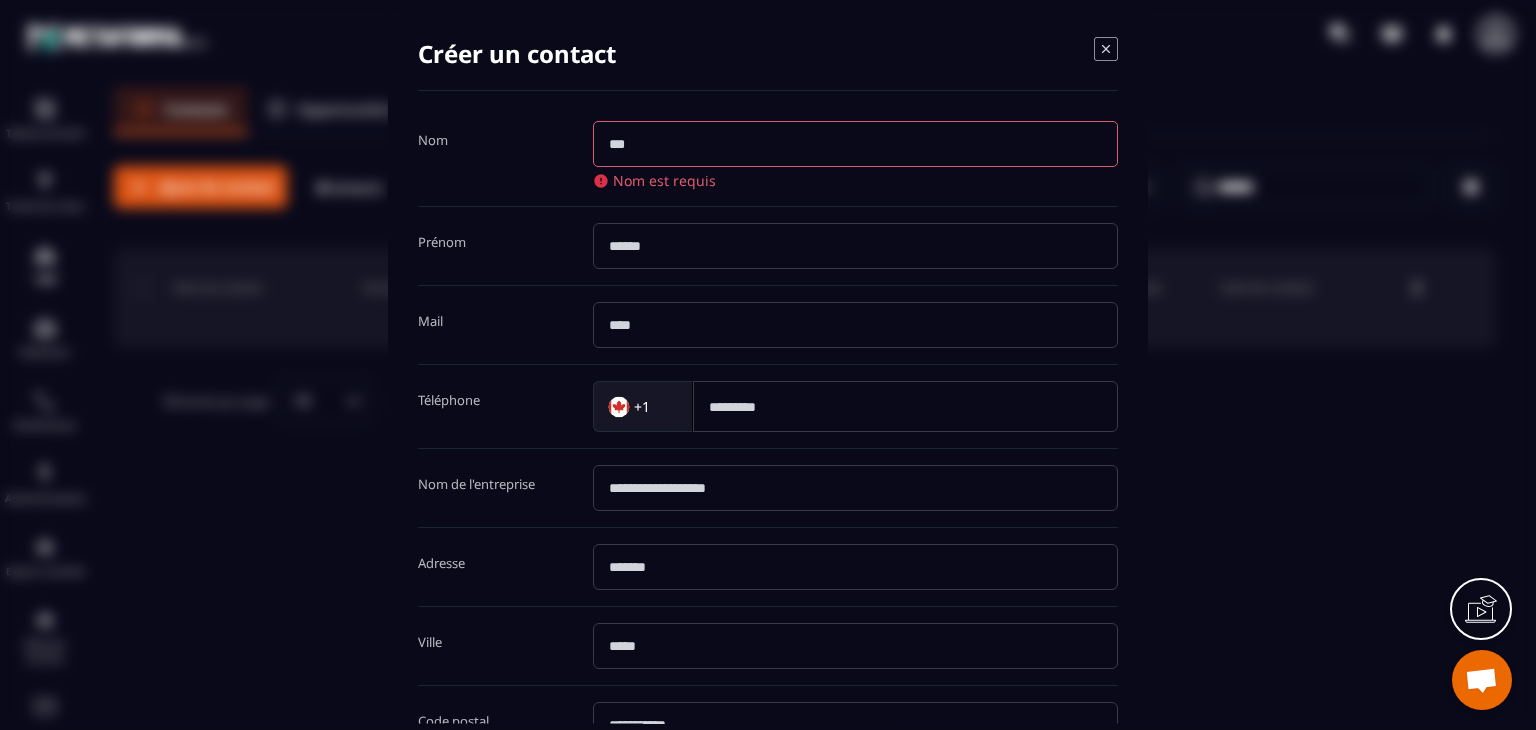 click at bounding box center [855, 144] 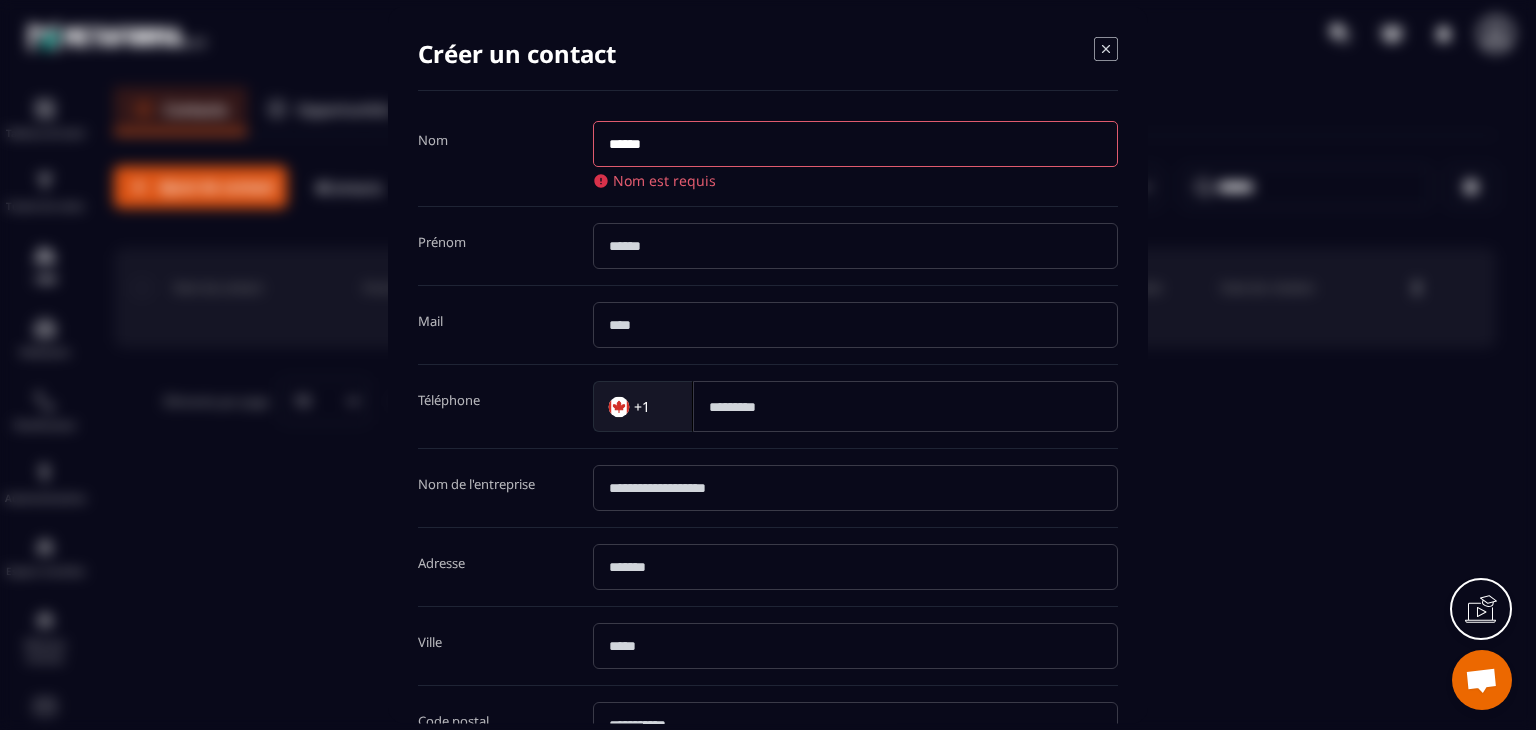 type on "*****" 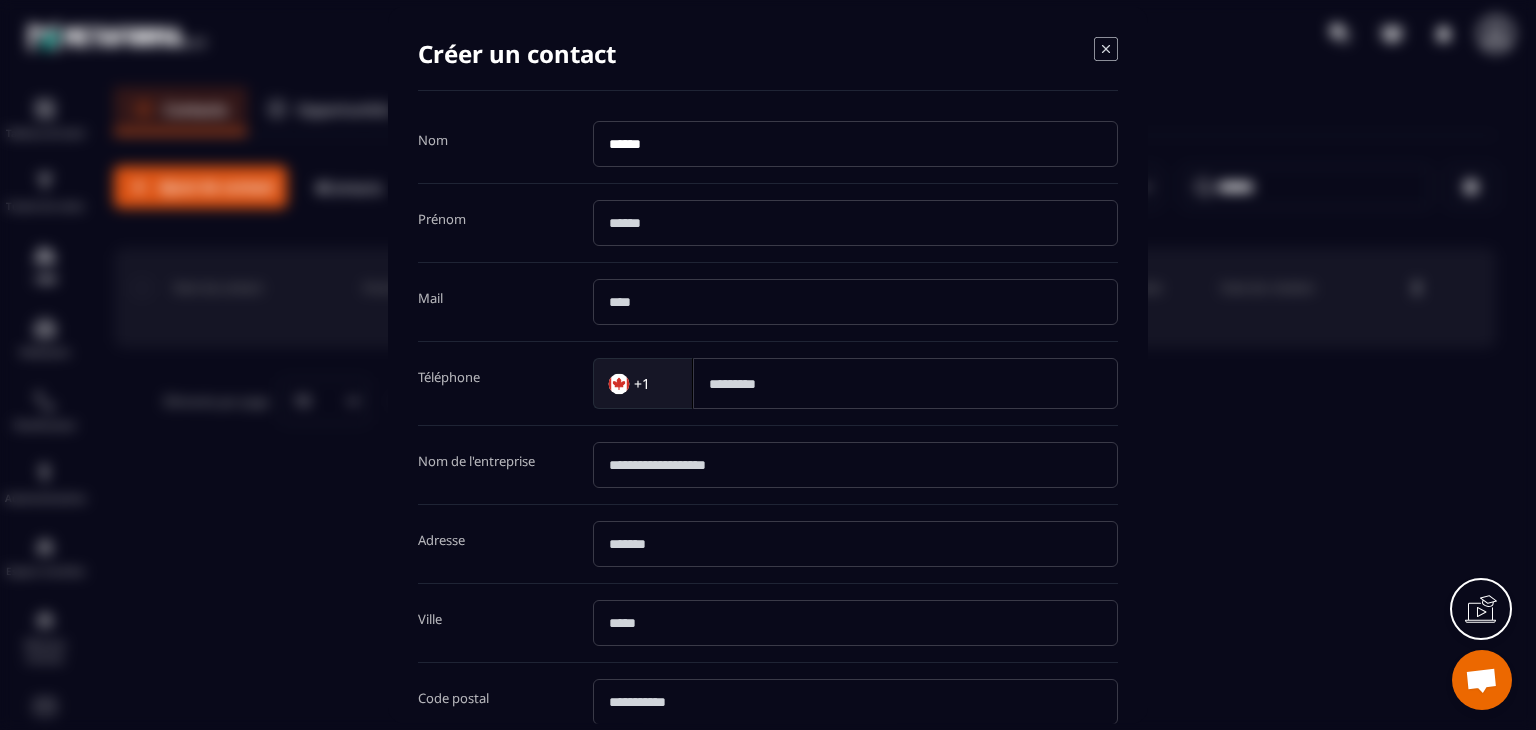 click on "Prénom" at bounding box center [768, 223] 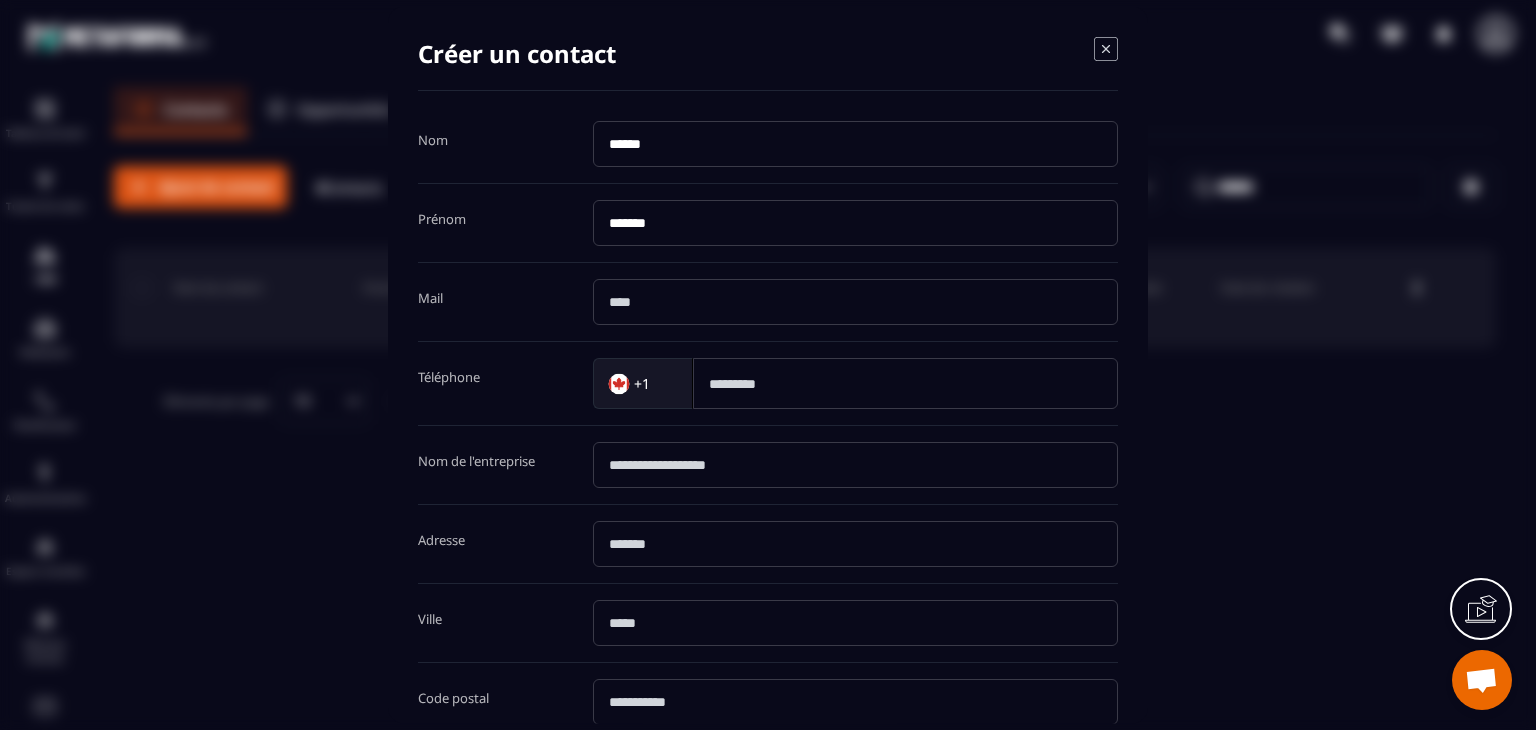type on "******" 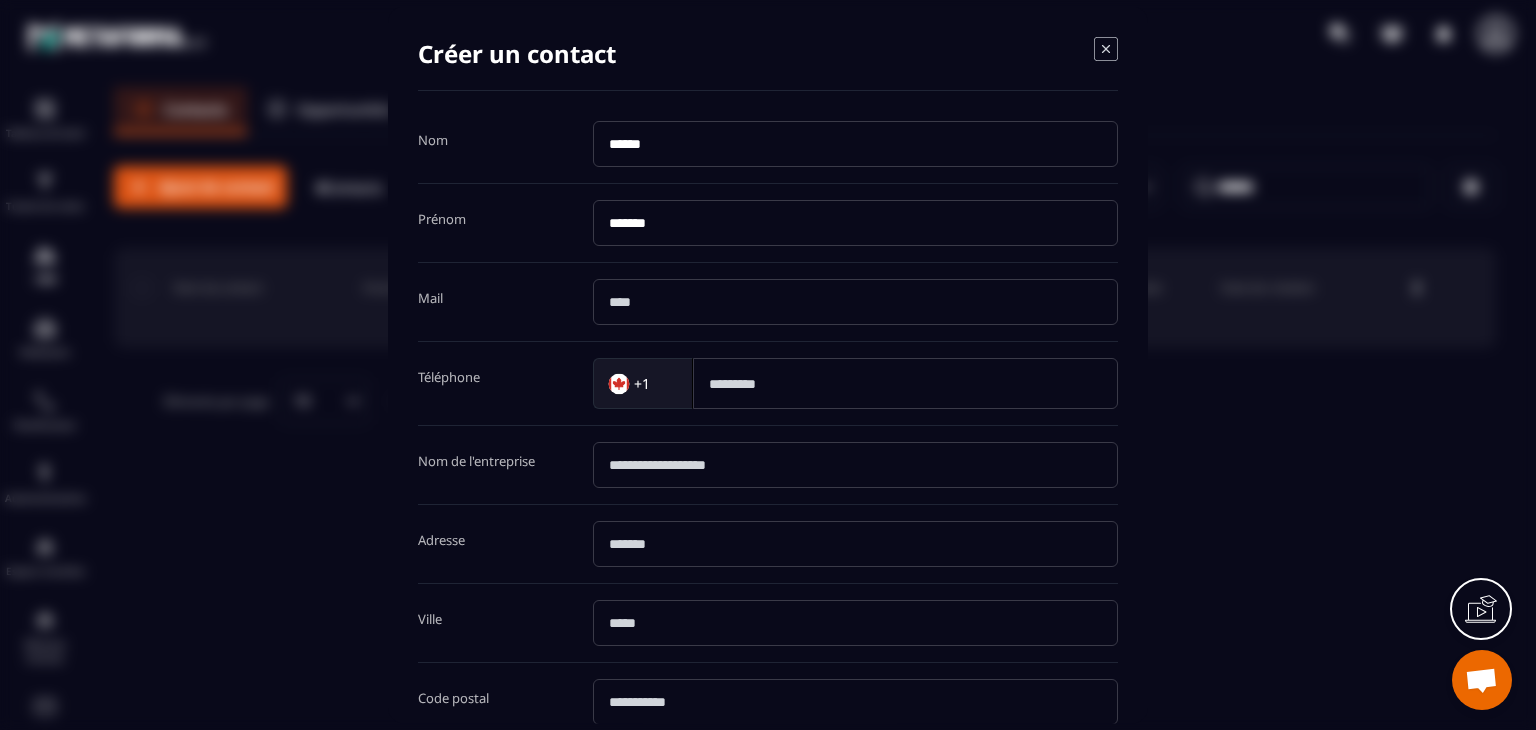 click on "Créer un contact Nom ***** Prénom ****** Mail Téléphone +1 Loading... Nom de l'entreprise Adresse Ville Code postal TVA Siret Score * Annuler Créer" at bounding box center (768, 365) 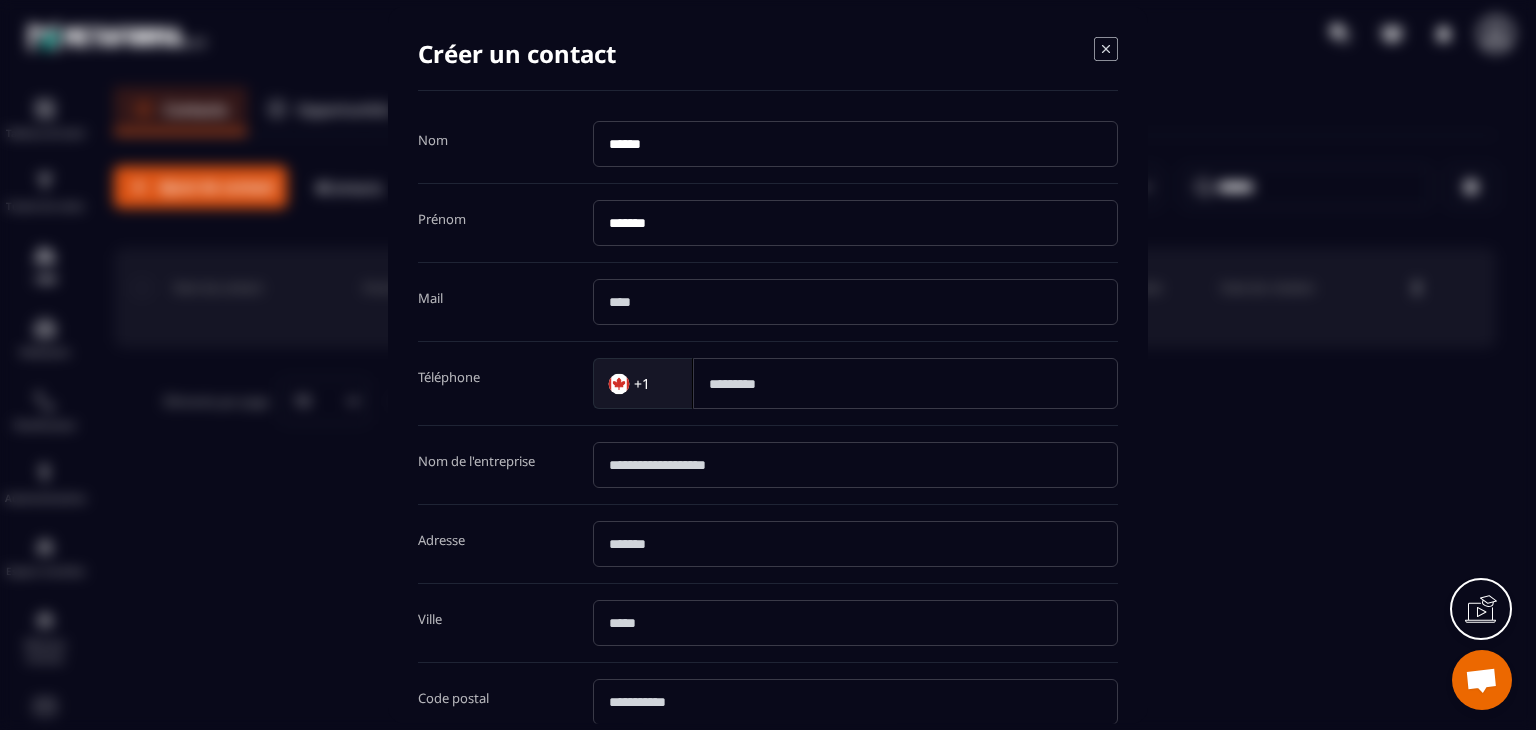 paste on "**********" 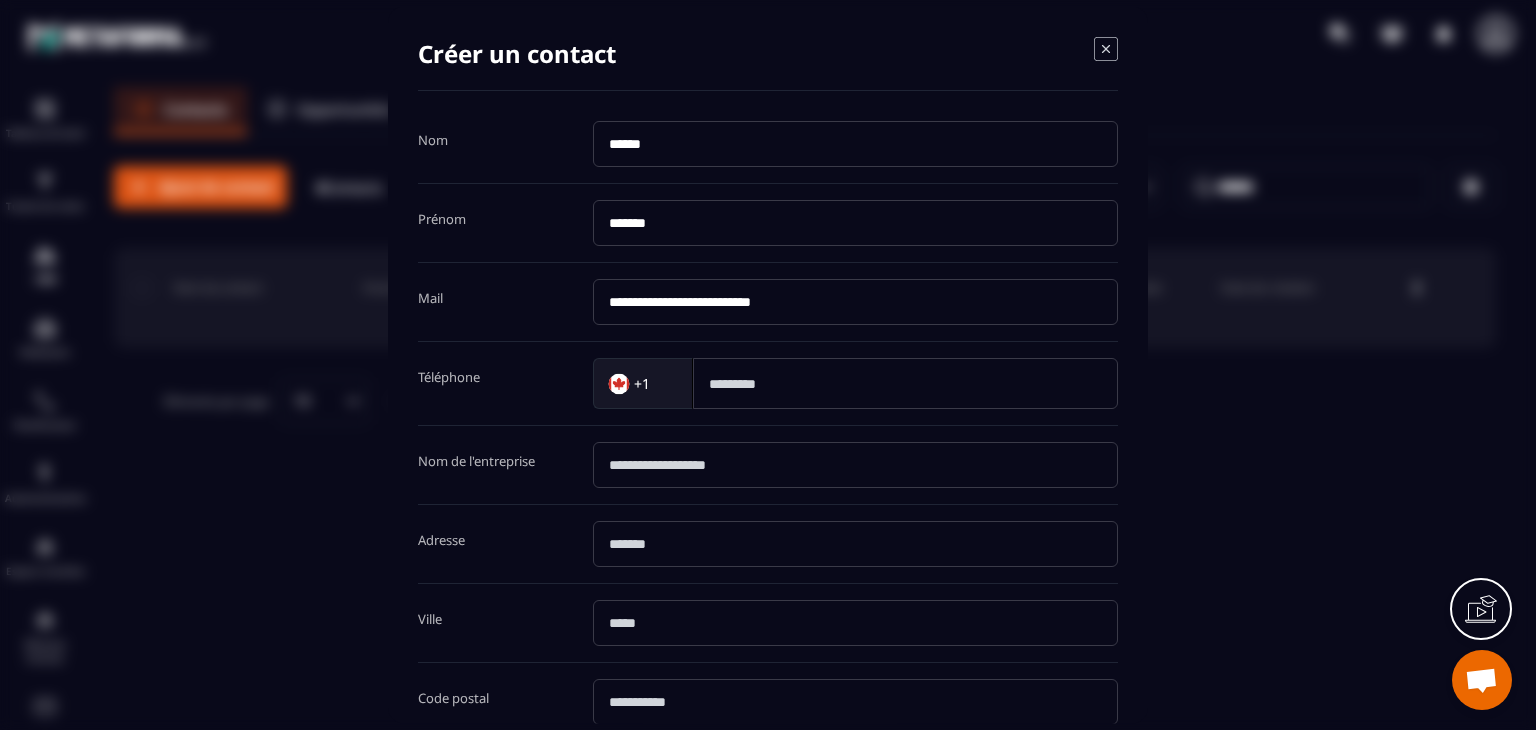 type on "**********" 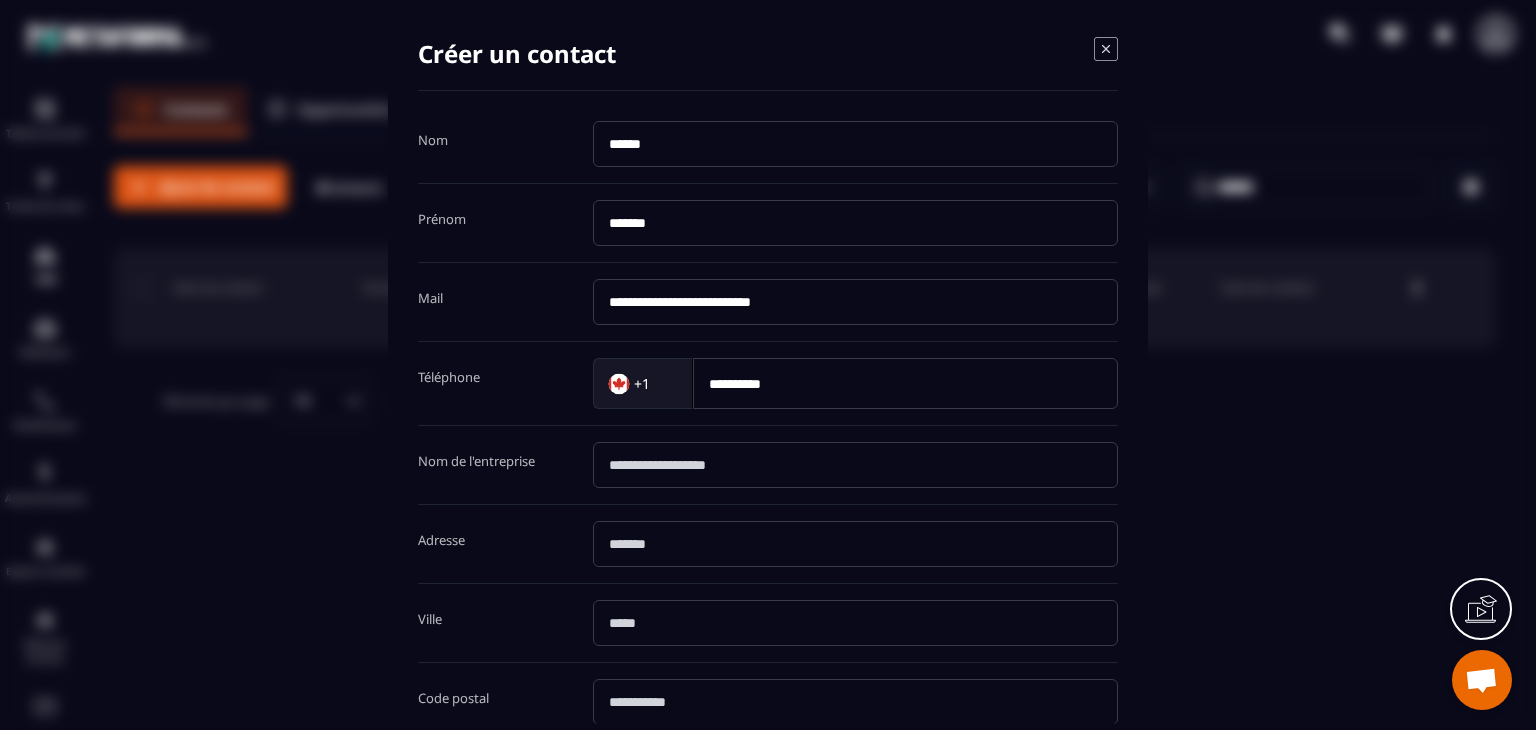 scroll, scrollTop: 376, scrollLeft: 0, axis: vertical 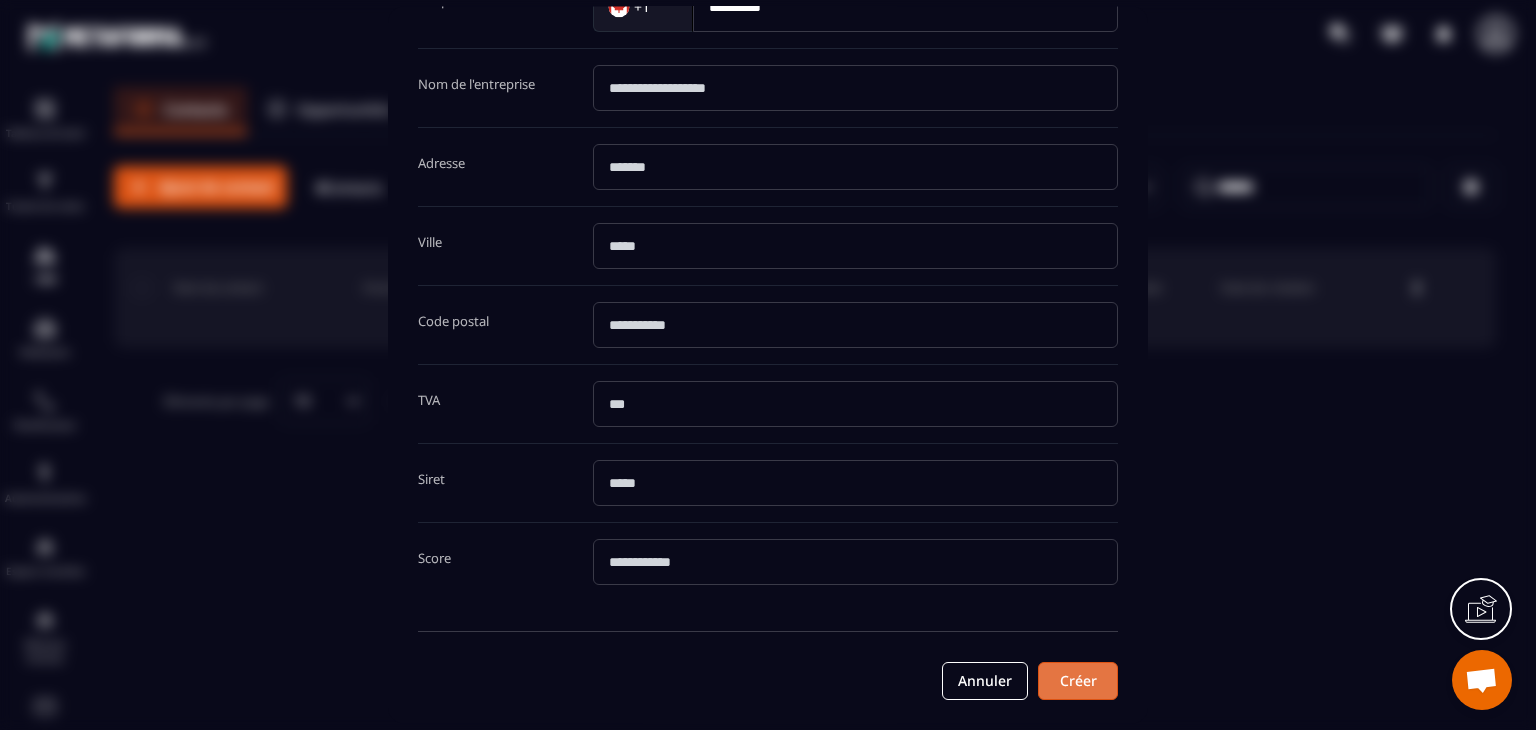 type on "********" 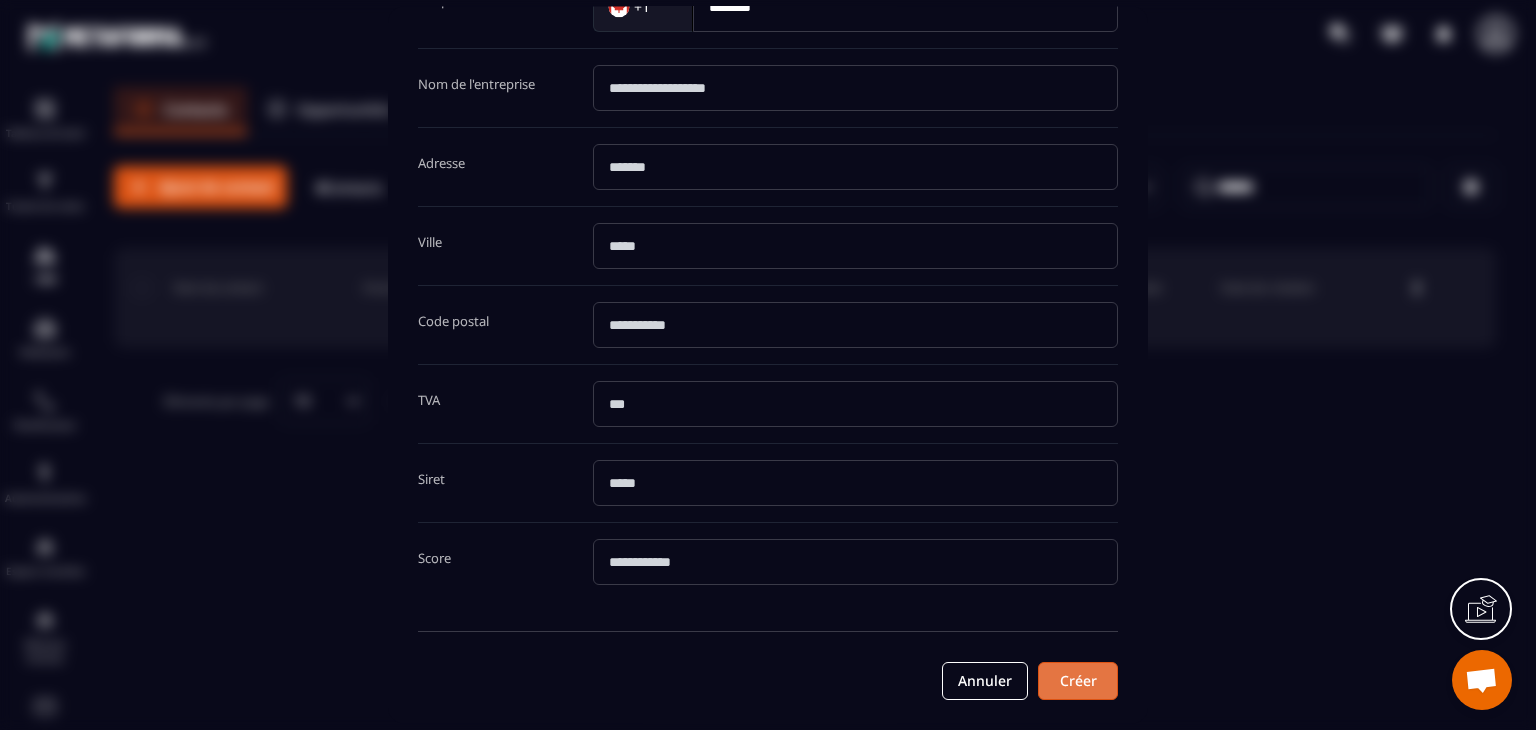 click on "Créer" at bounding box center [1078, 682] 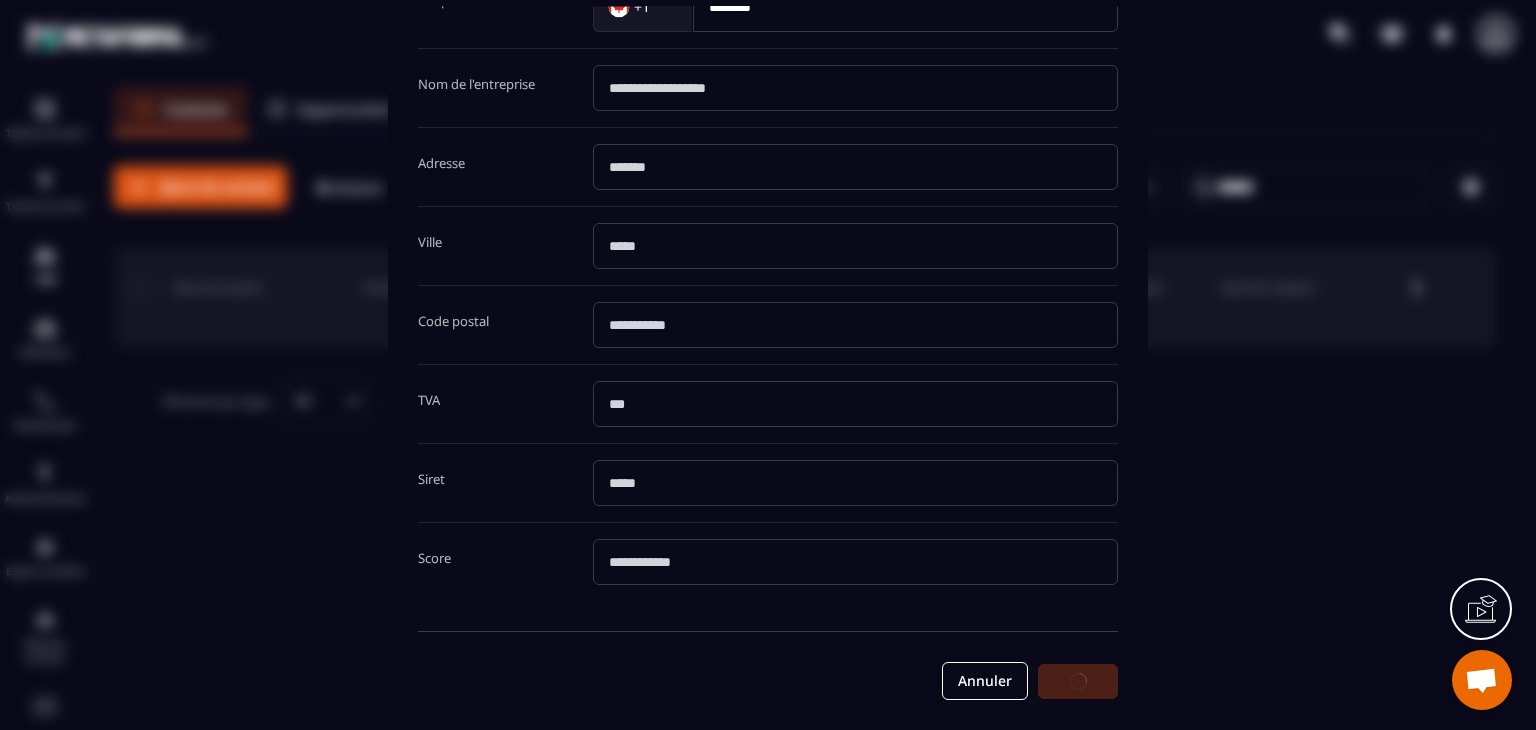 scroll, scrollTop: 0, scrollLeft: 0, axis: both 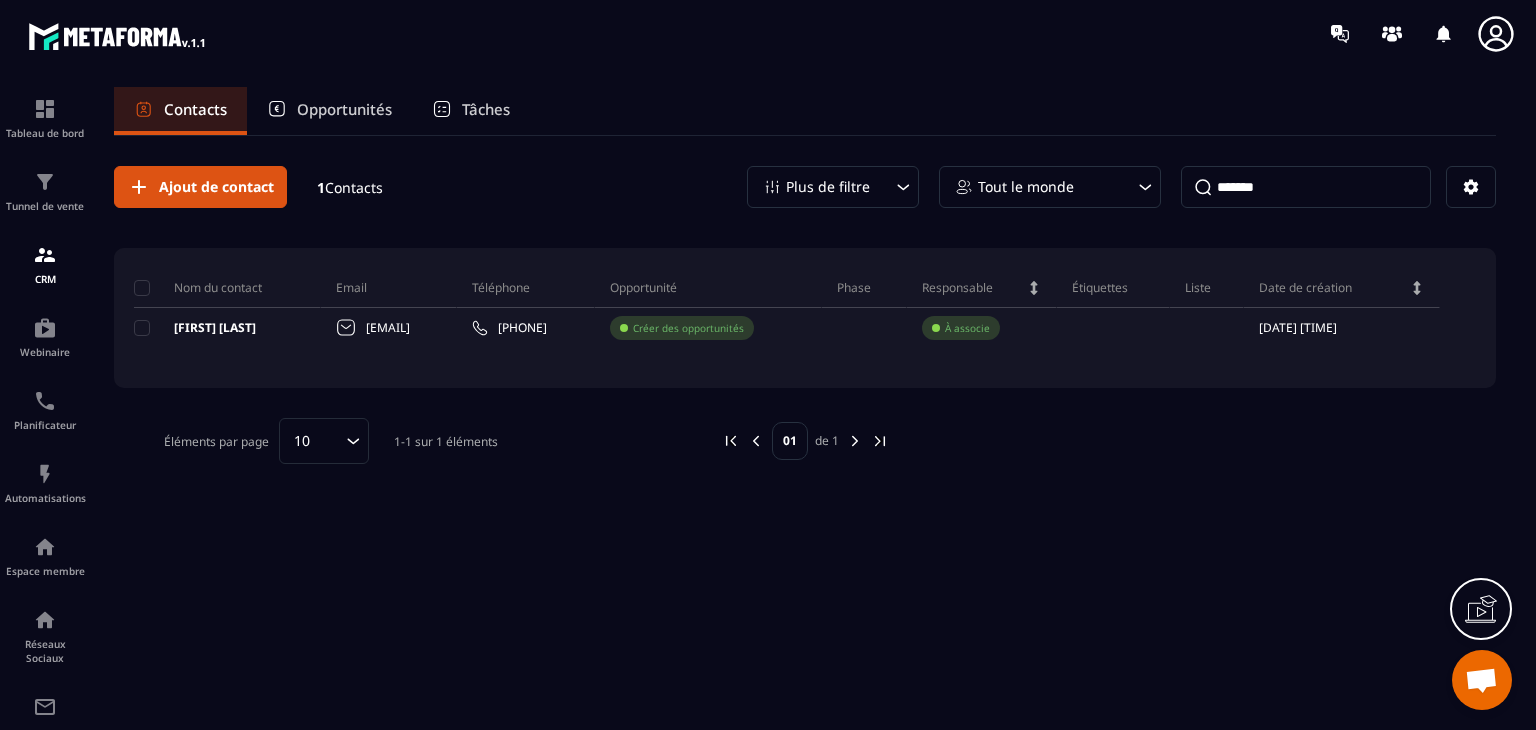 click on "Ajout de contact 1  Contacts Plus de filtre Tout le monde ****** Nom du contact Email Téléphone Opportunité Phase Responsable Étiquettes Liste Date de création [FIRST] [LAST] [EMAIL] +1 [PHONE] Créer des opportunités À associe [DATE] [TIME] Éléments par page 10 Loading... 1-1 sur 1 éléments 01 de 1" at bounding box center (805, 431) 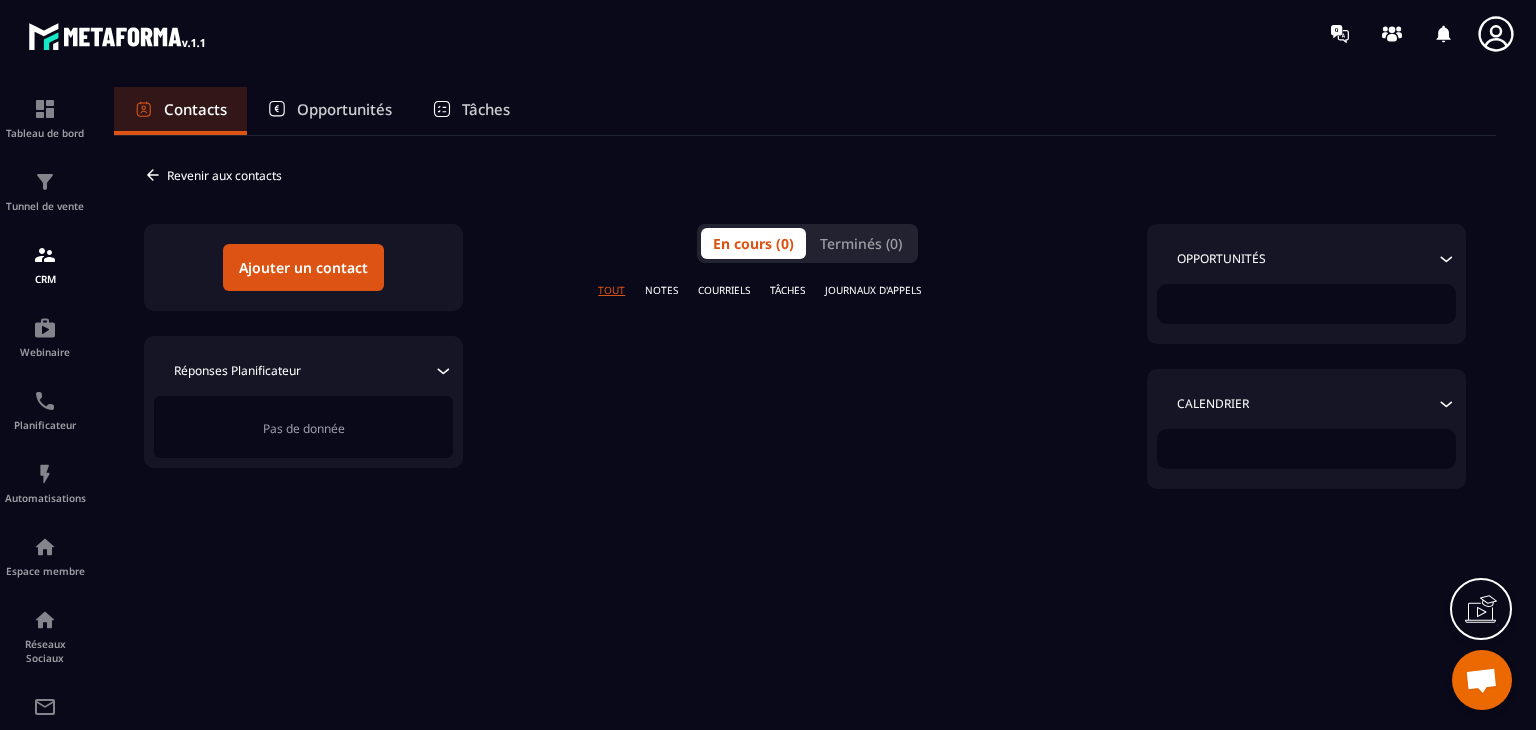 click 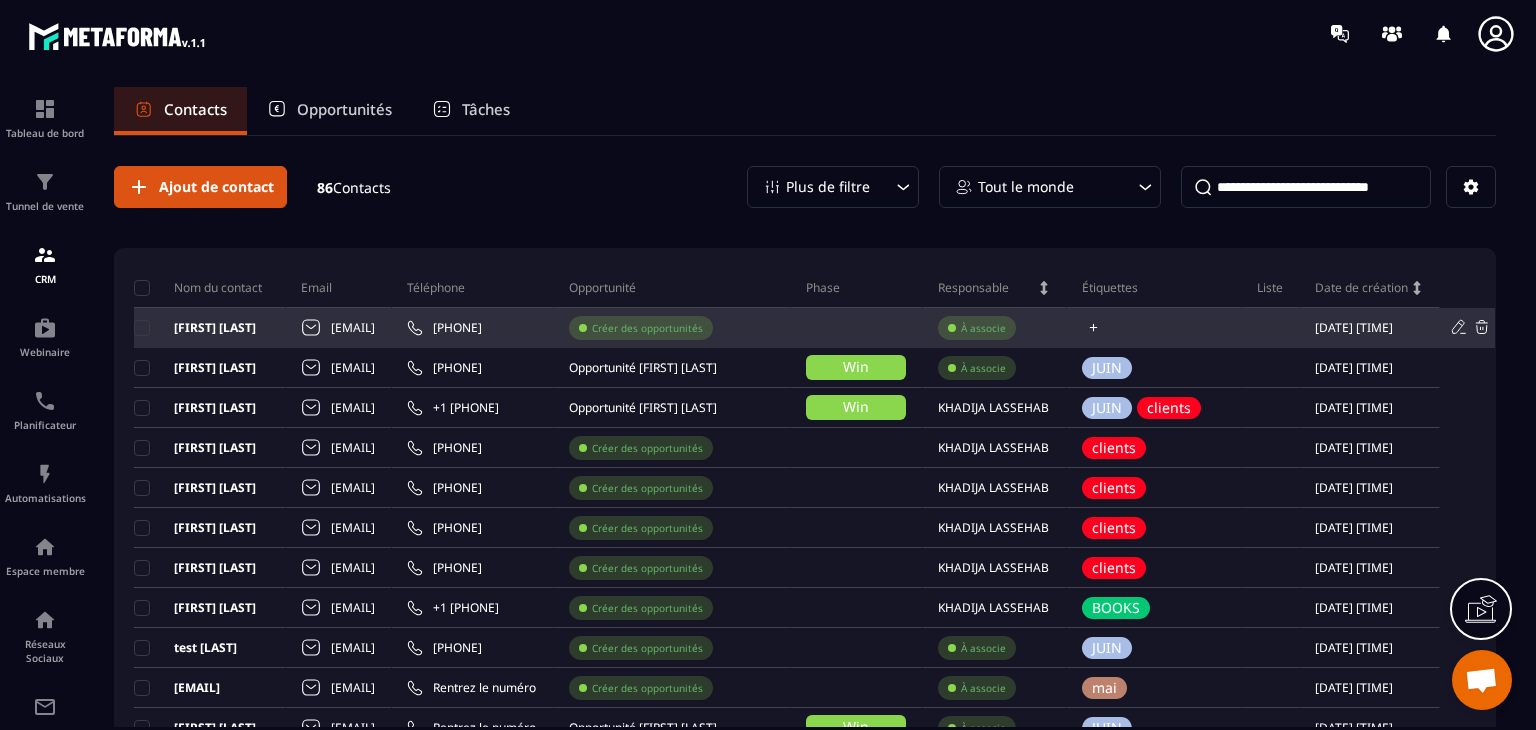 click 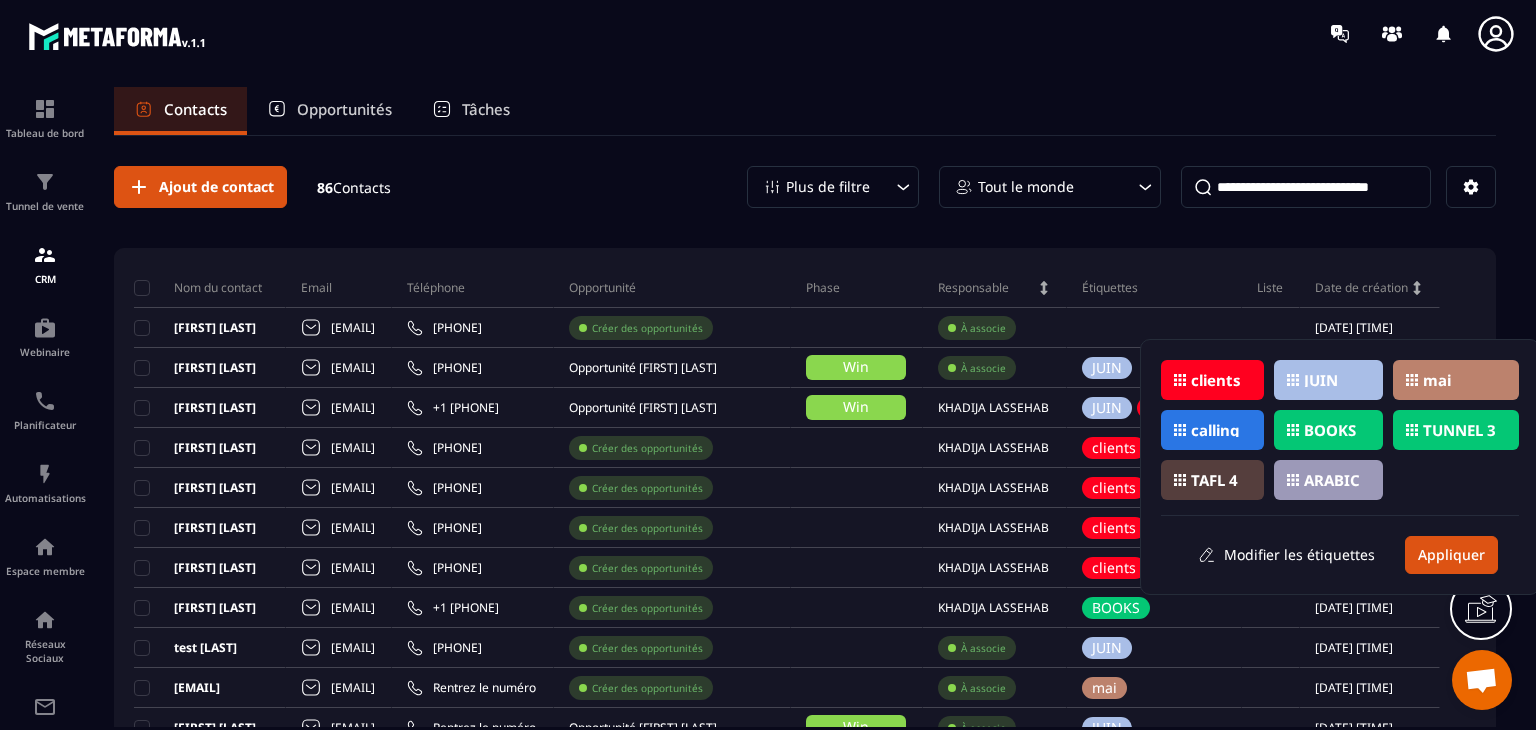 click on "mai" at bounding box center (1437, 380) 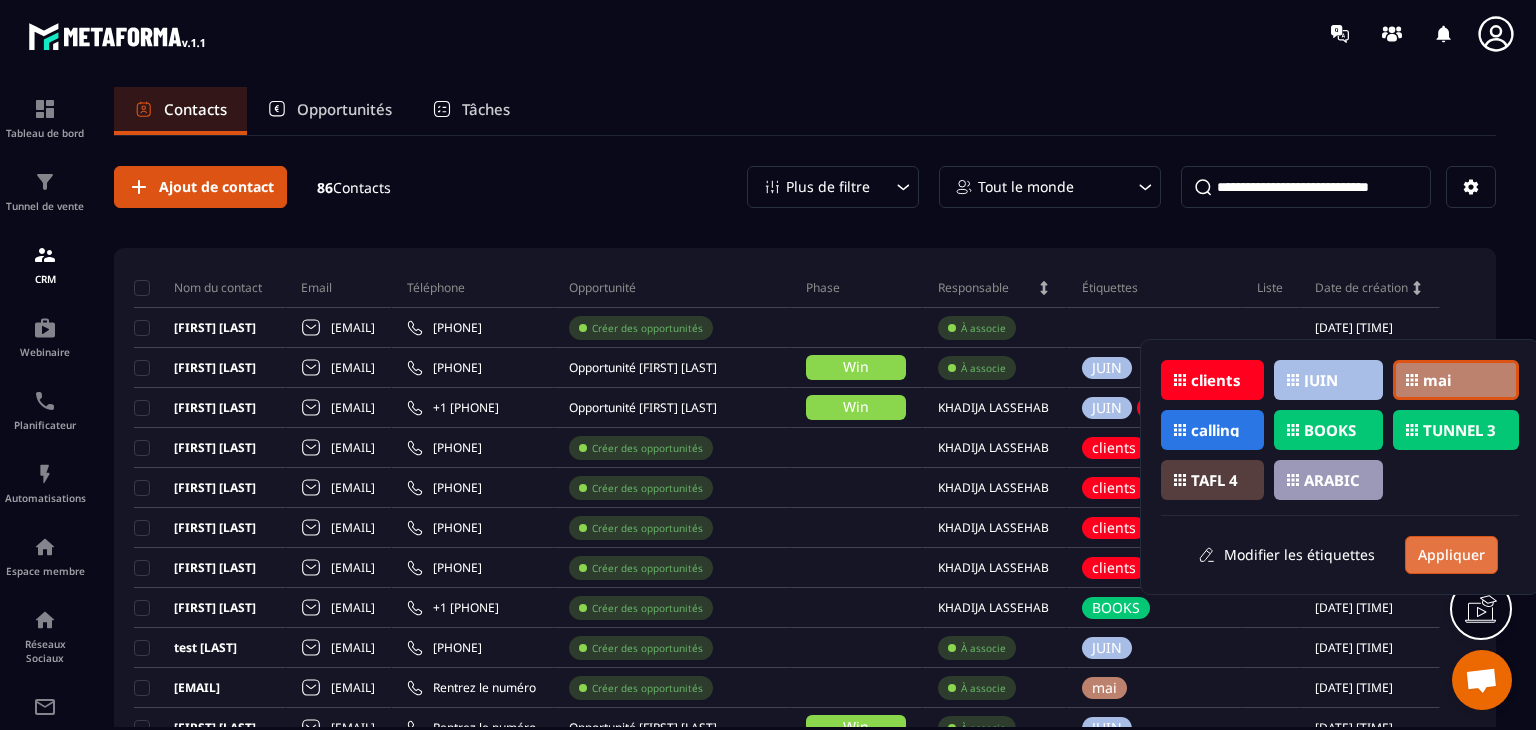 click on "Appliquer" at bounding box center [1451, 555] 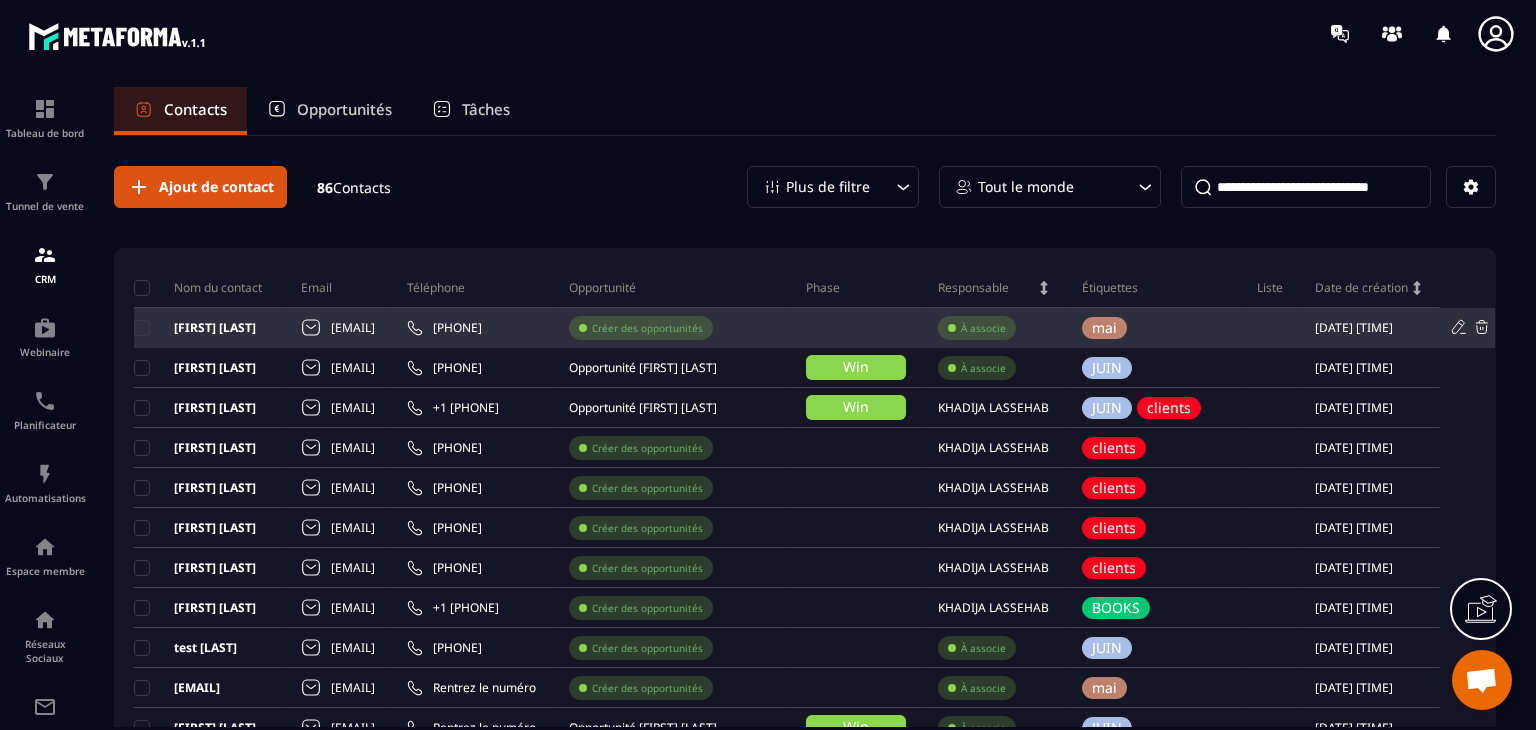 click on "Créer des opportunités" at bounding box center (647, 328) 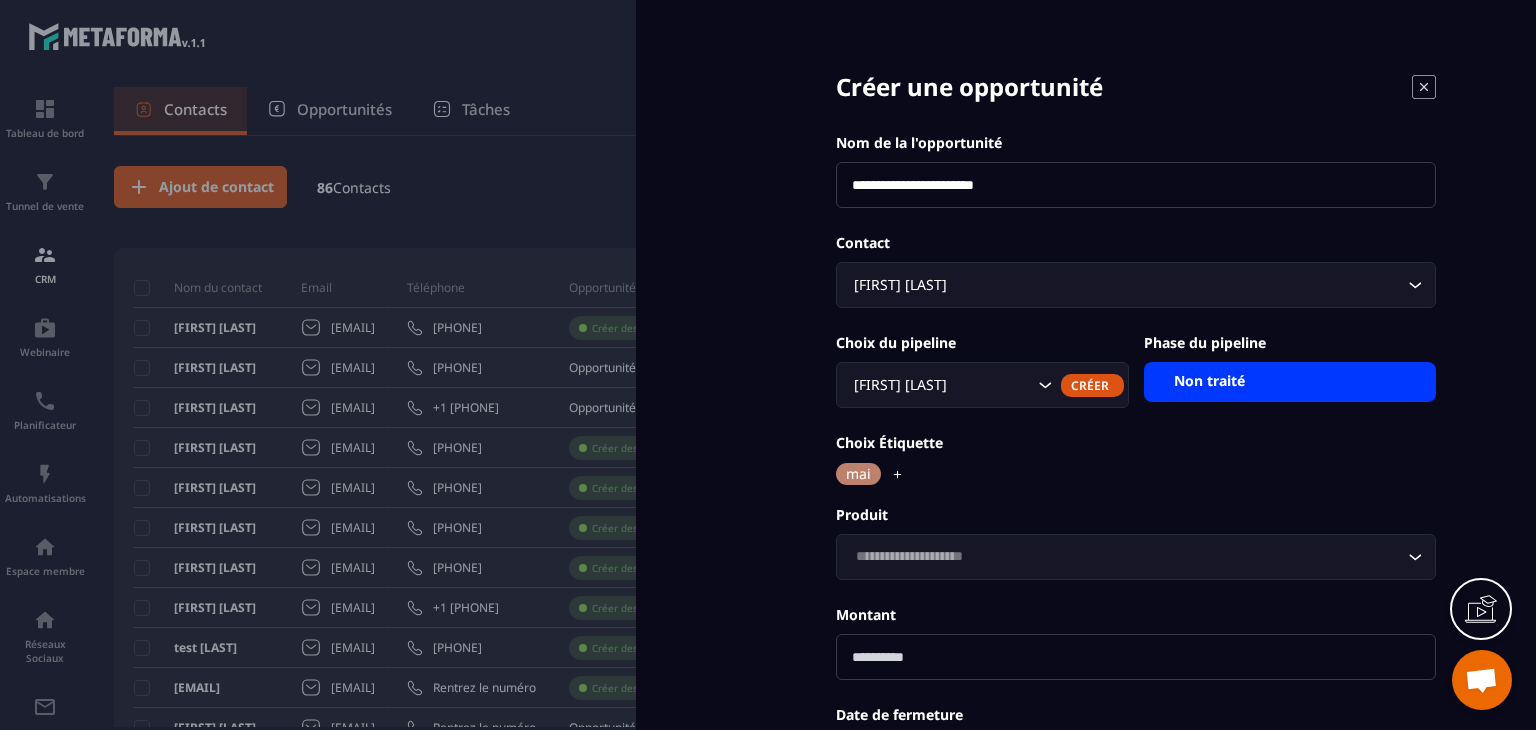 drag, startPoint x: 1036, startPoint y: 181, endPoint x: 758, endPoint y: 177, distance: 278.02878 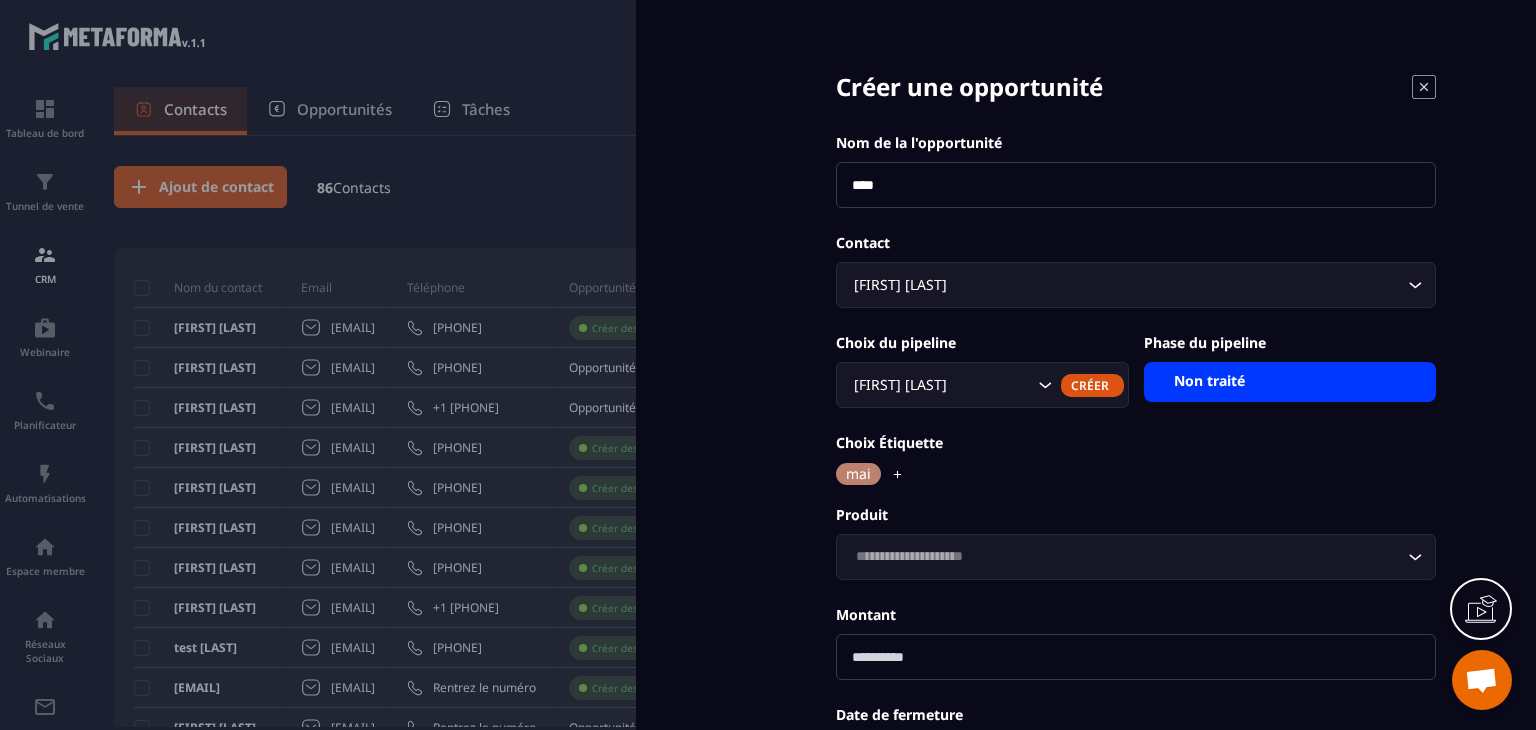 type on "****" 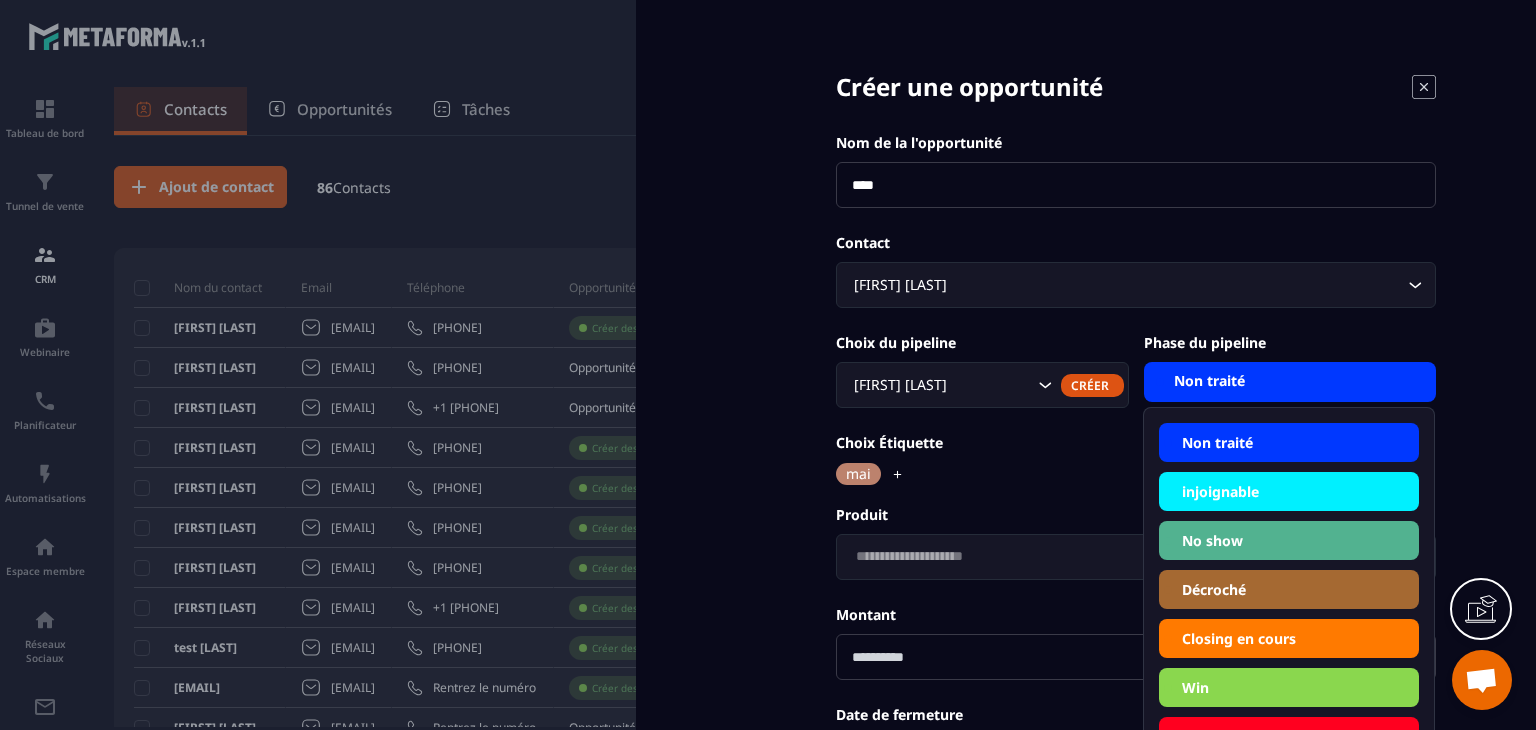 click on "Win" 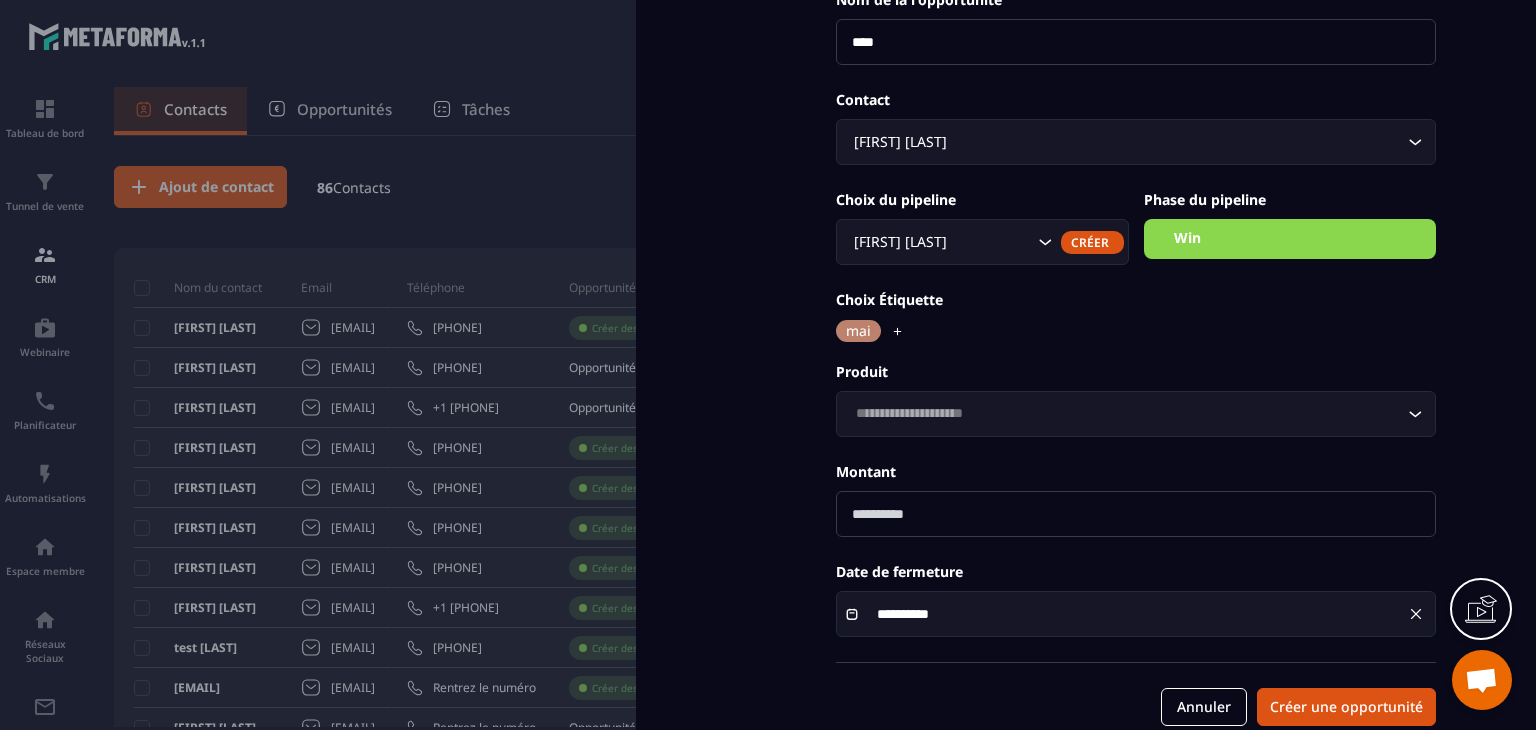 scroll, scrollTop: 178, scrollLeft: 0, axis: vertical 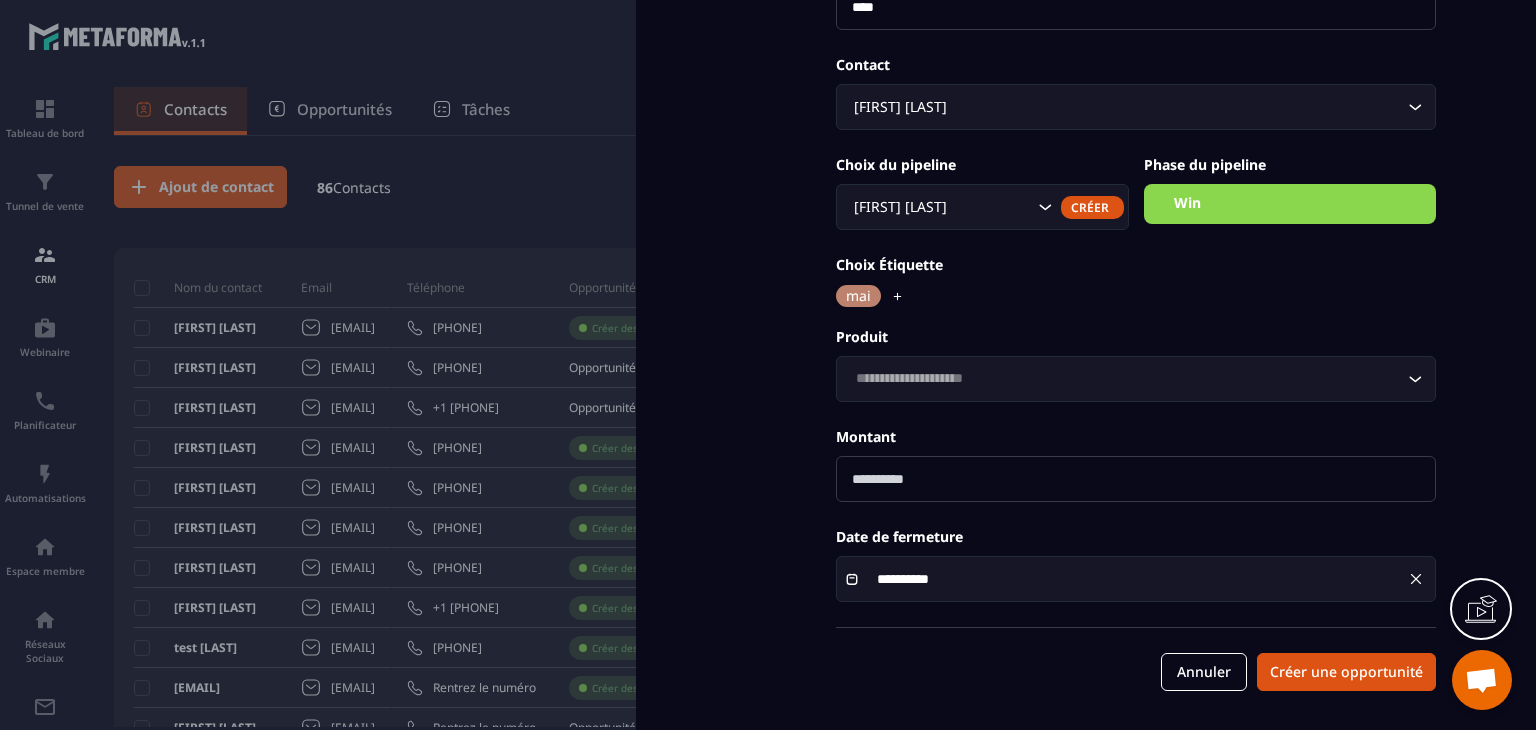 click at bounding box center (1136, 479) 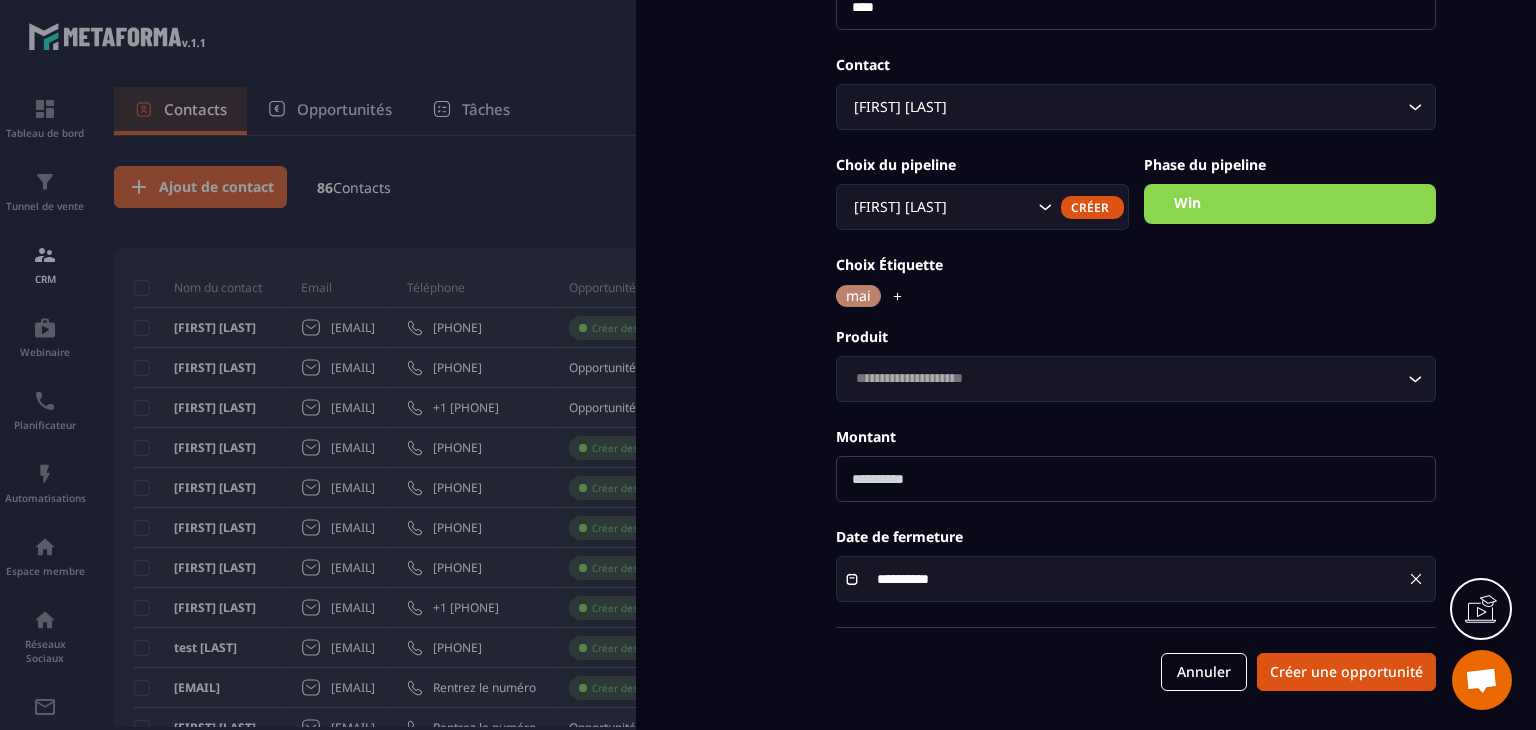 type on "*" 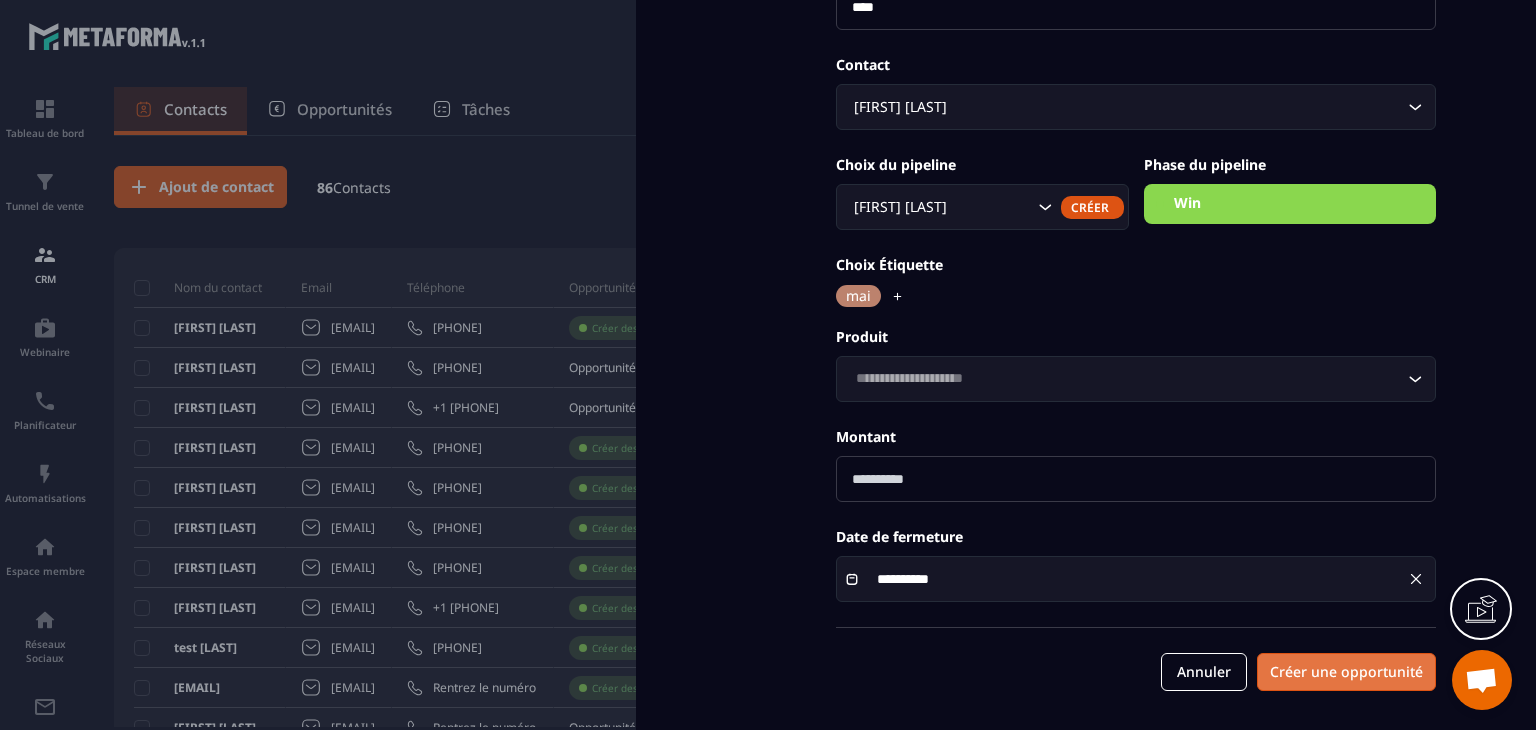 type on "****" 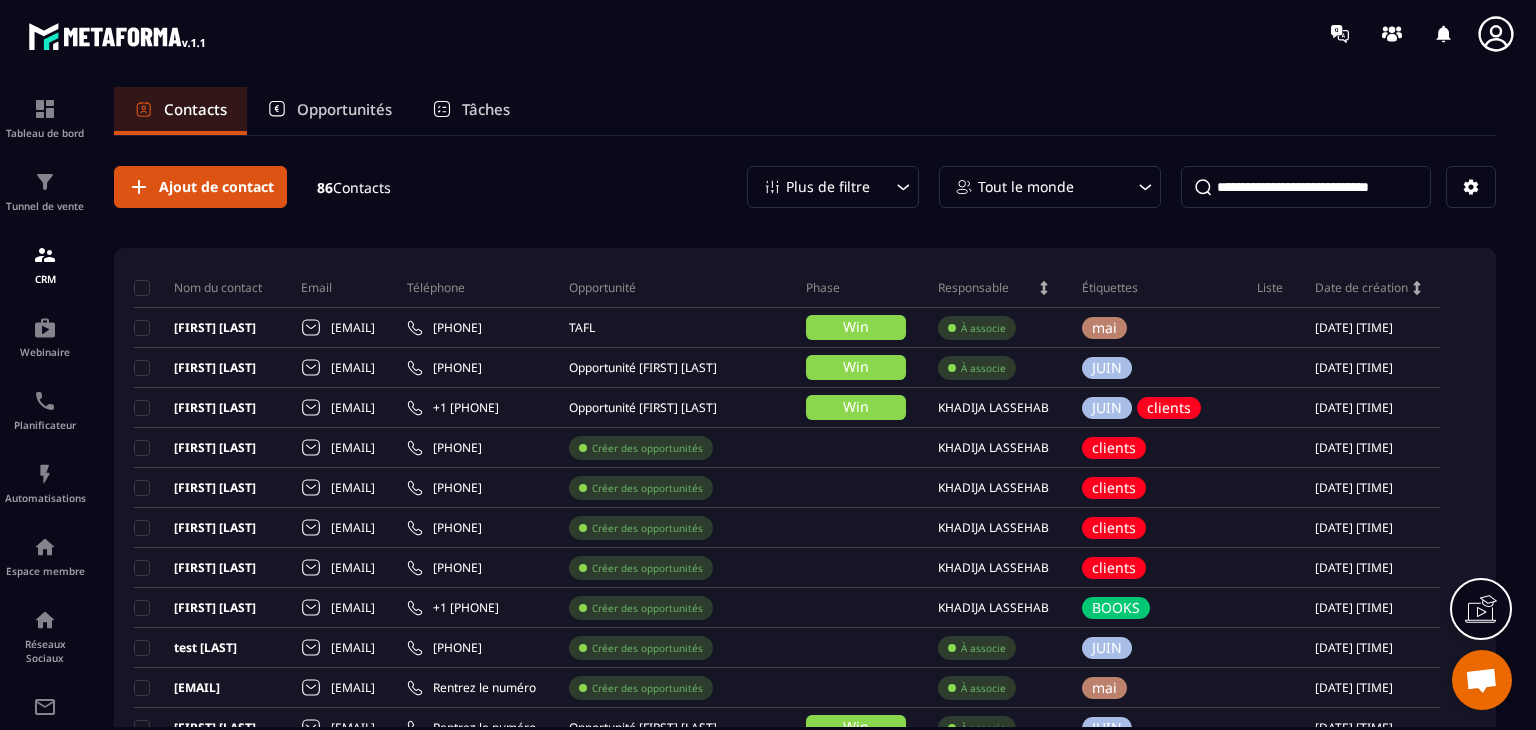 click on "Contacts Opportunités Tâches" at bounding box center (805, 111) 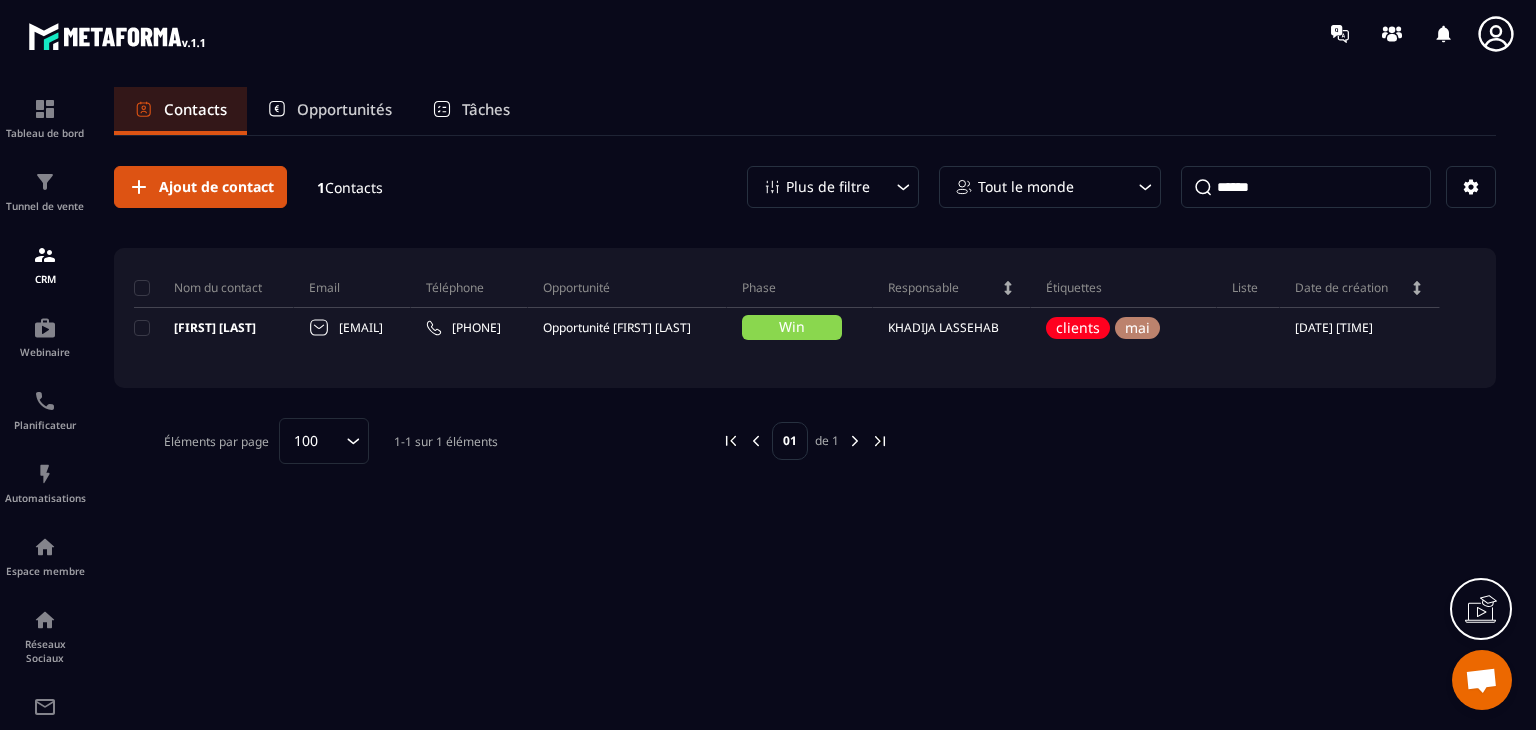 type on "******" 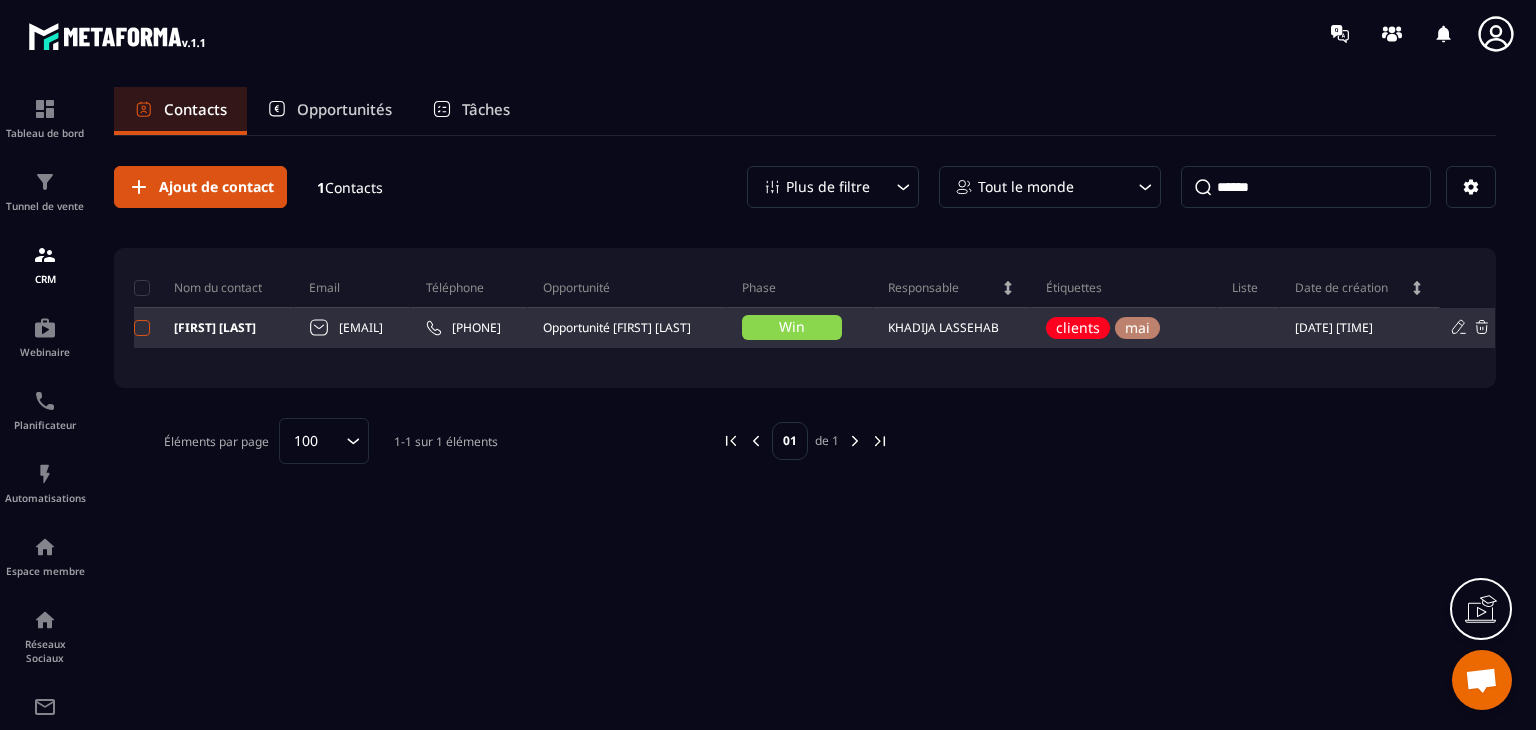 click at bounding box center (142, 328) 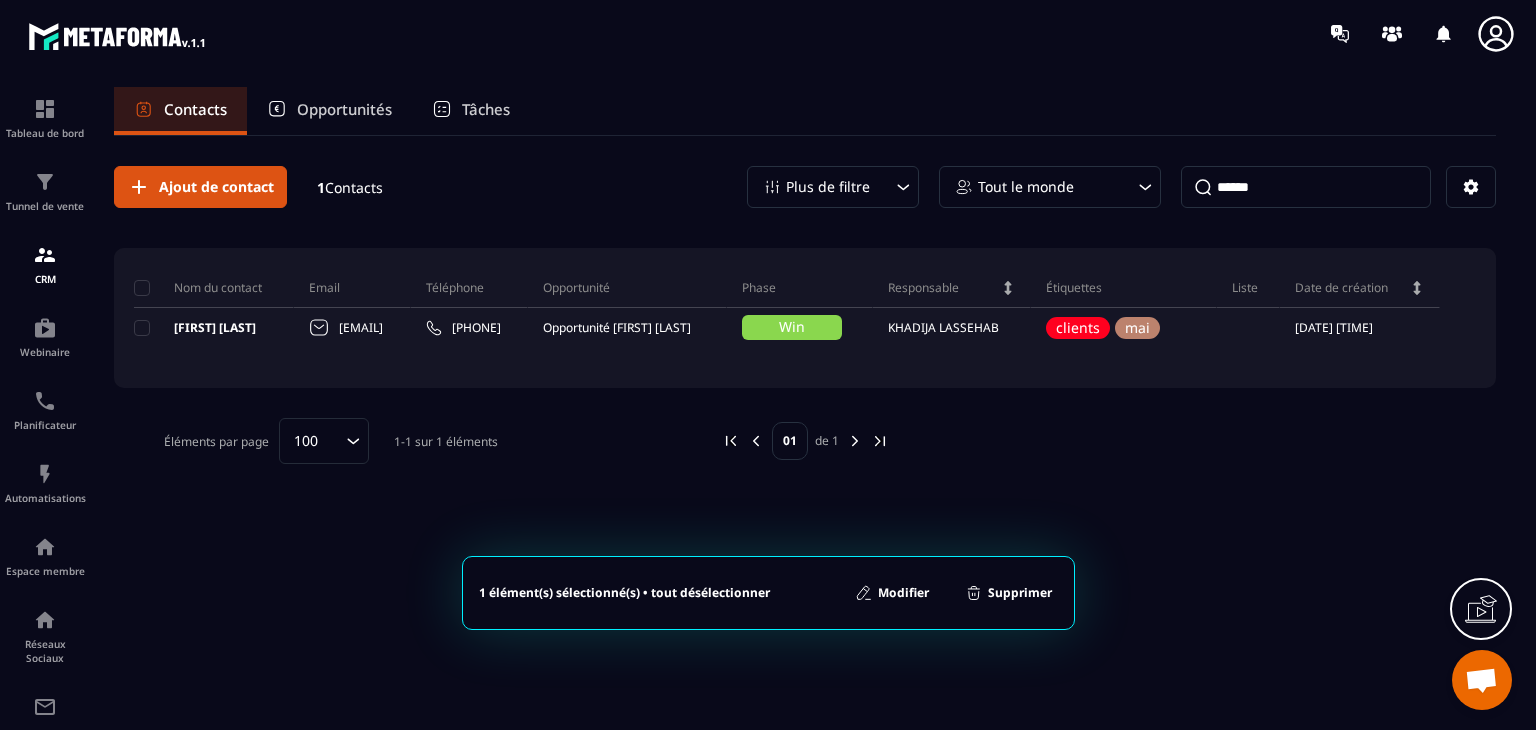 click on "Supprimer" 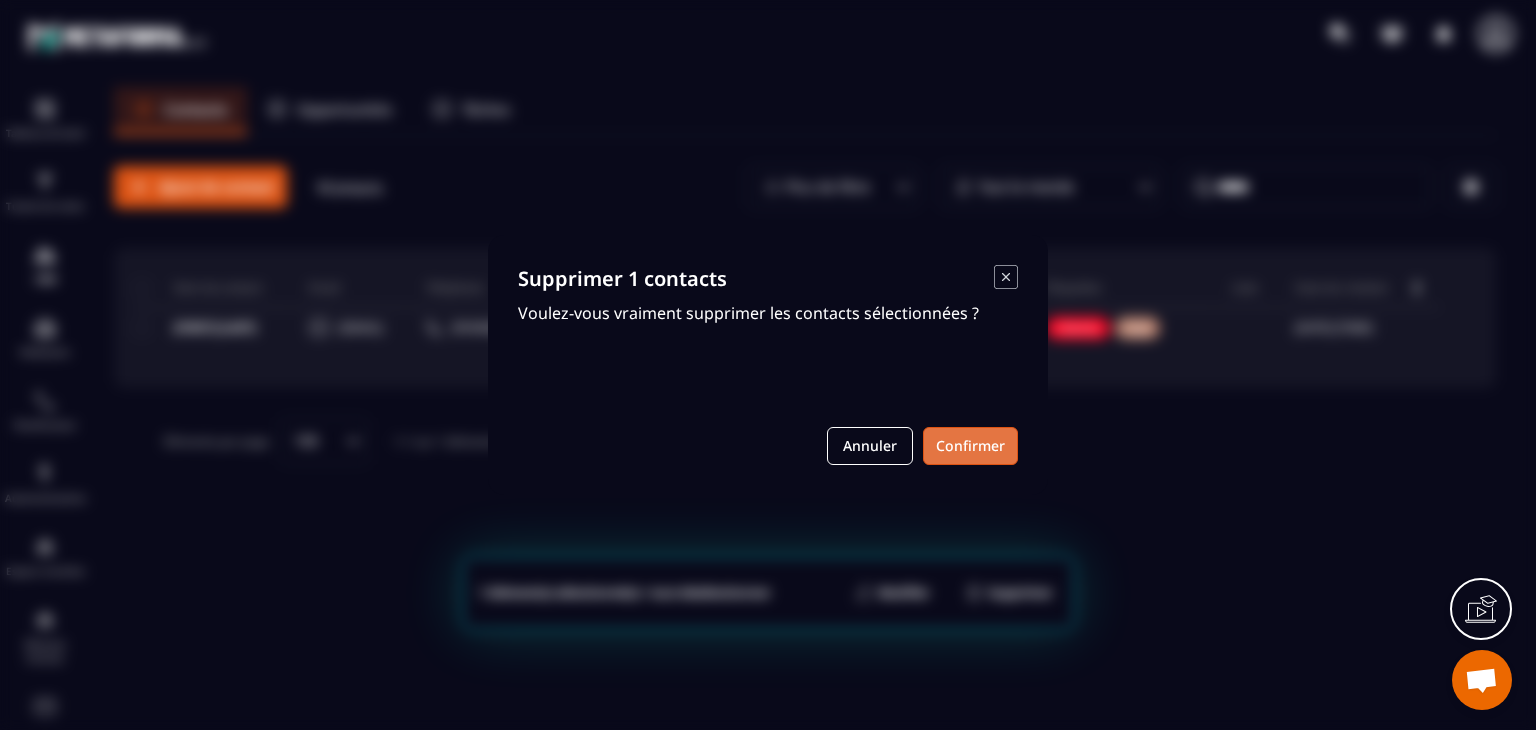 click on "Confirmer" at bounding box center [970, 446] 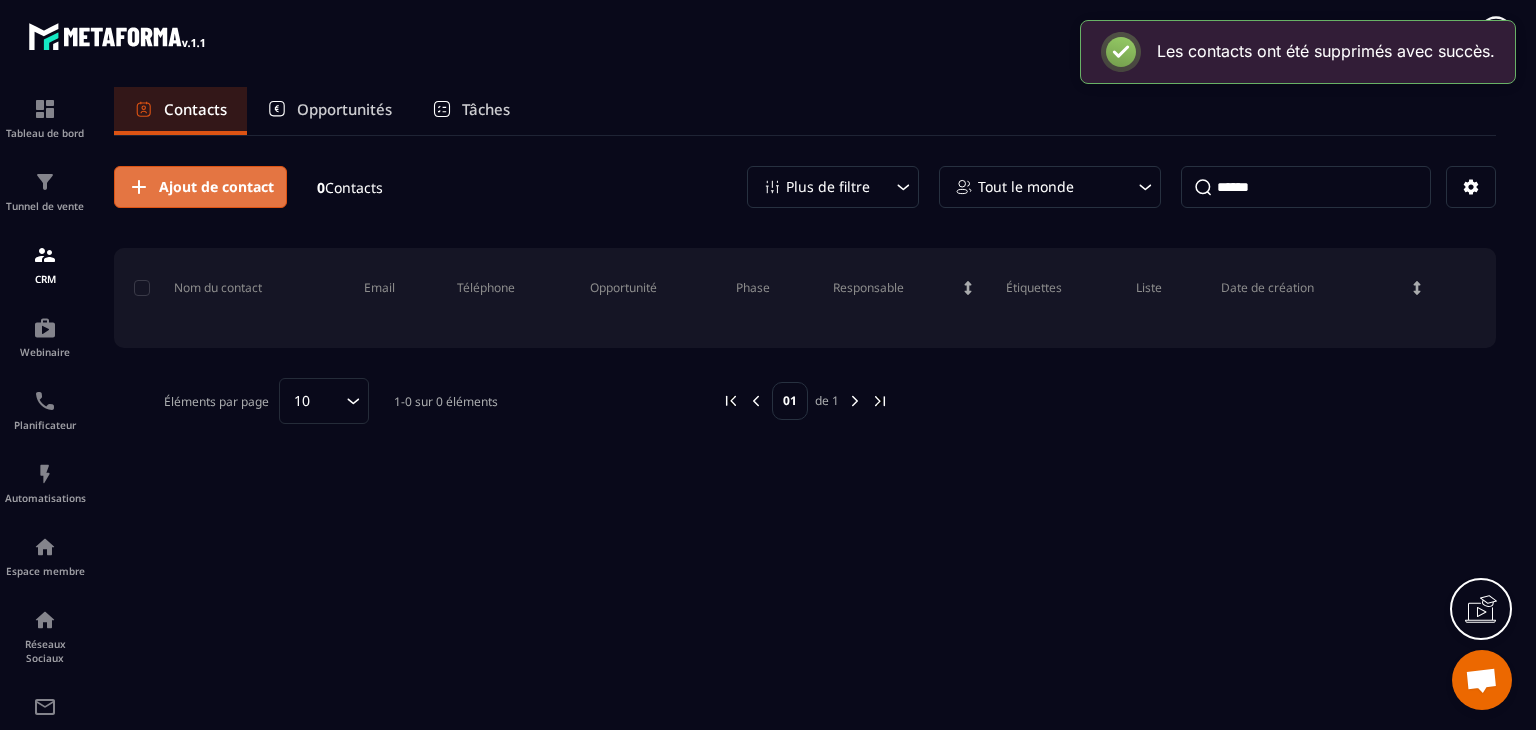 click on "Ajout de contact" at bounding box center (200, 187) 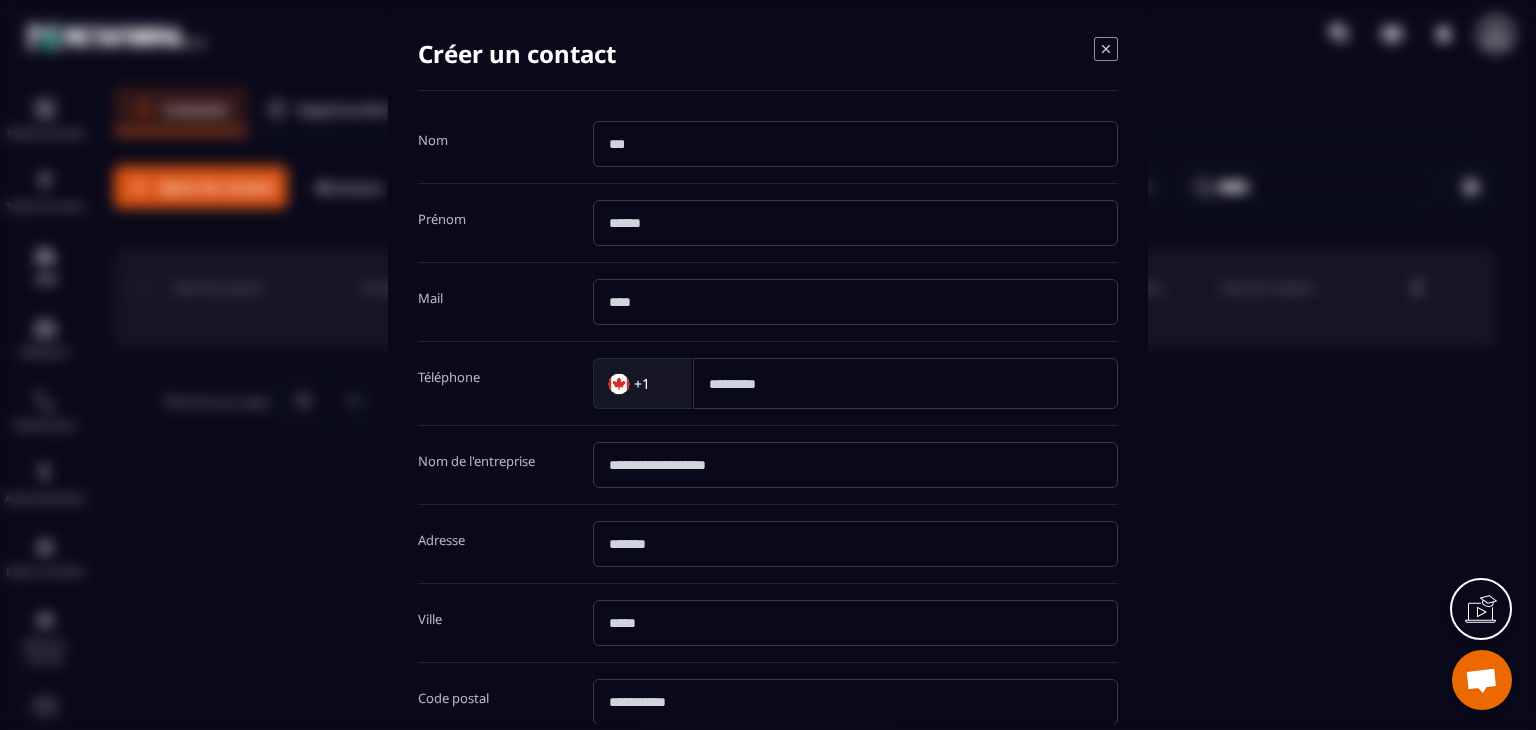 click at bounding box center [855, 144] 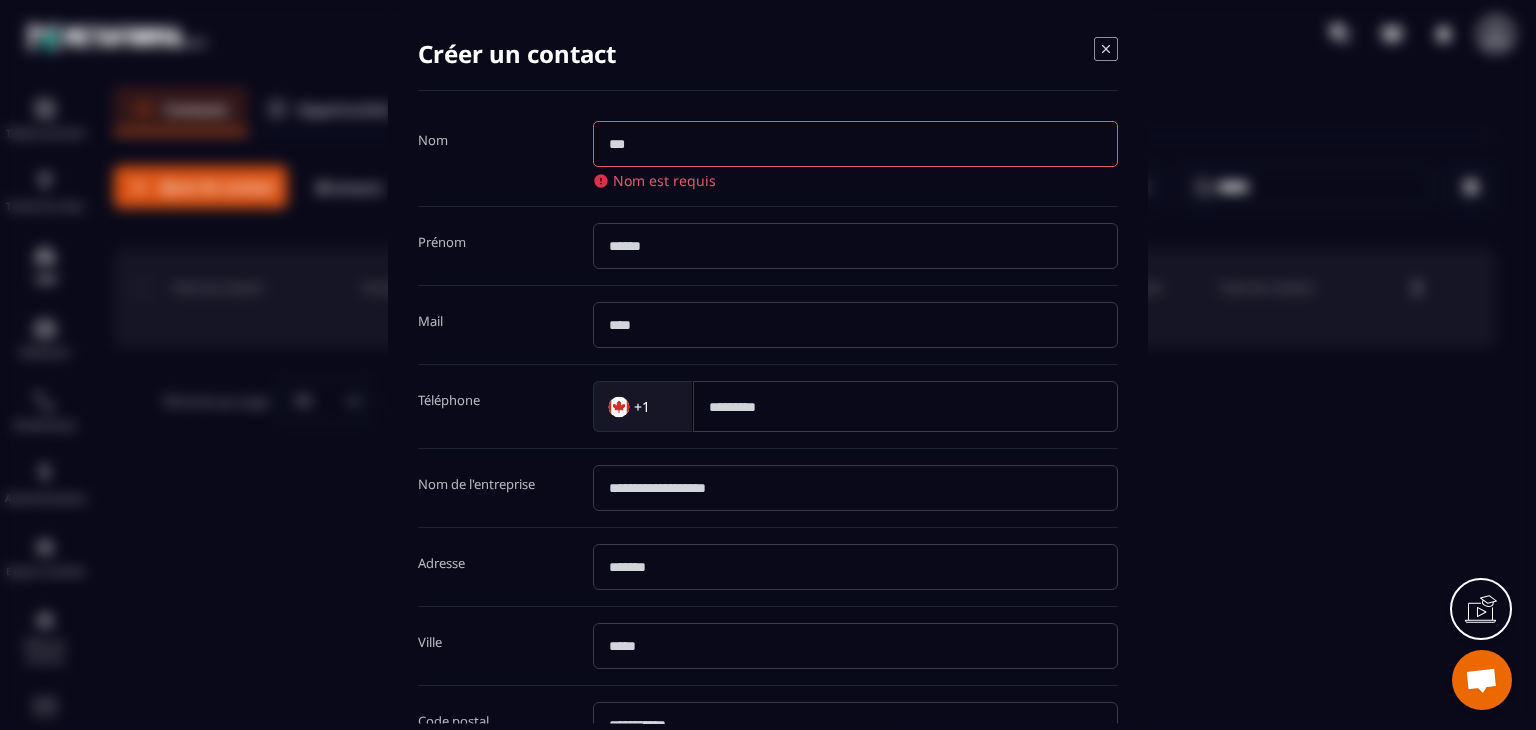 click at bounding box center (855, 144) 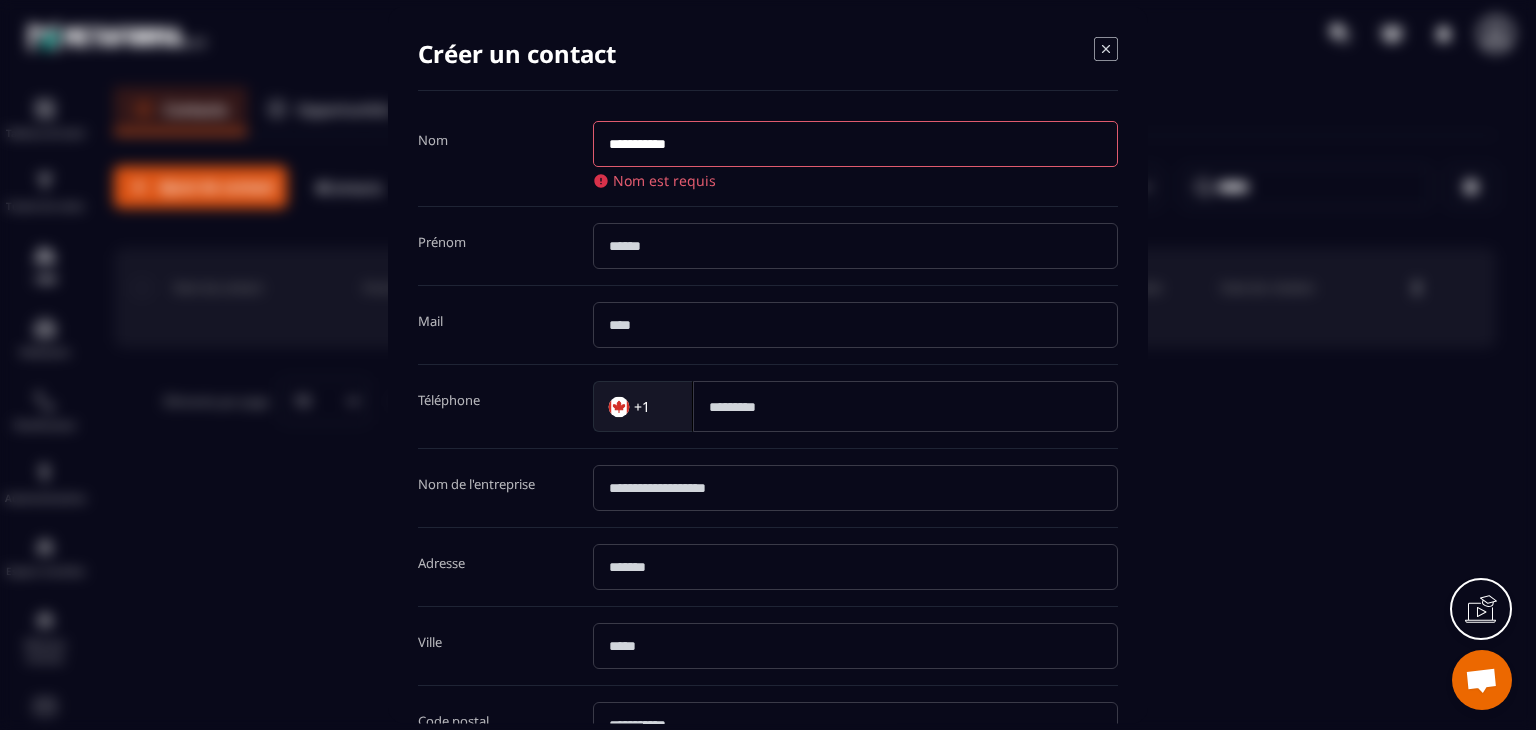 type on "**********" 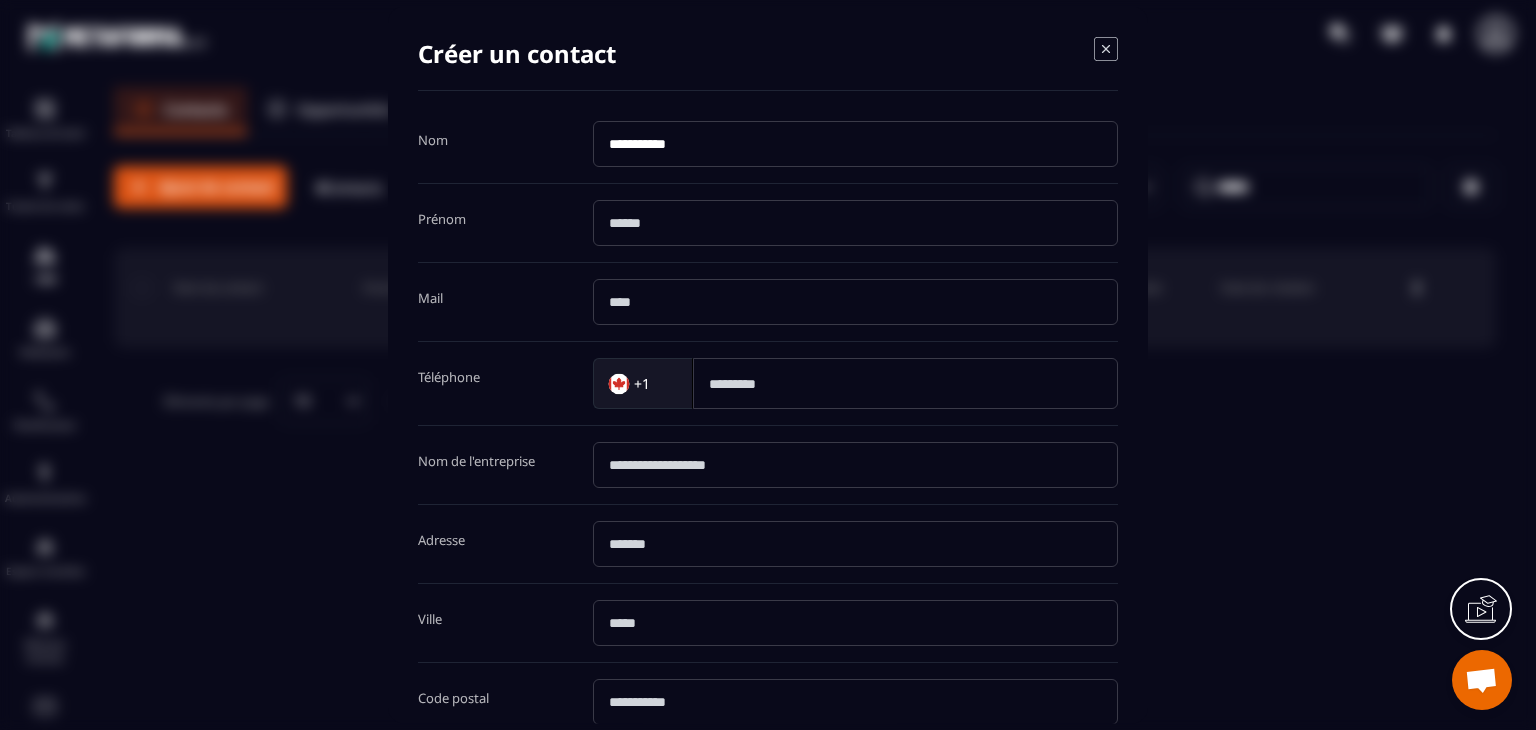 click on "**********" at bounding box center [855, 144] 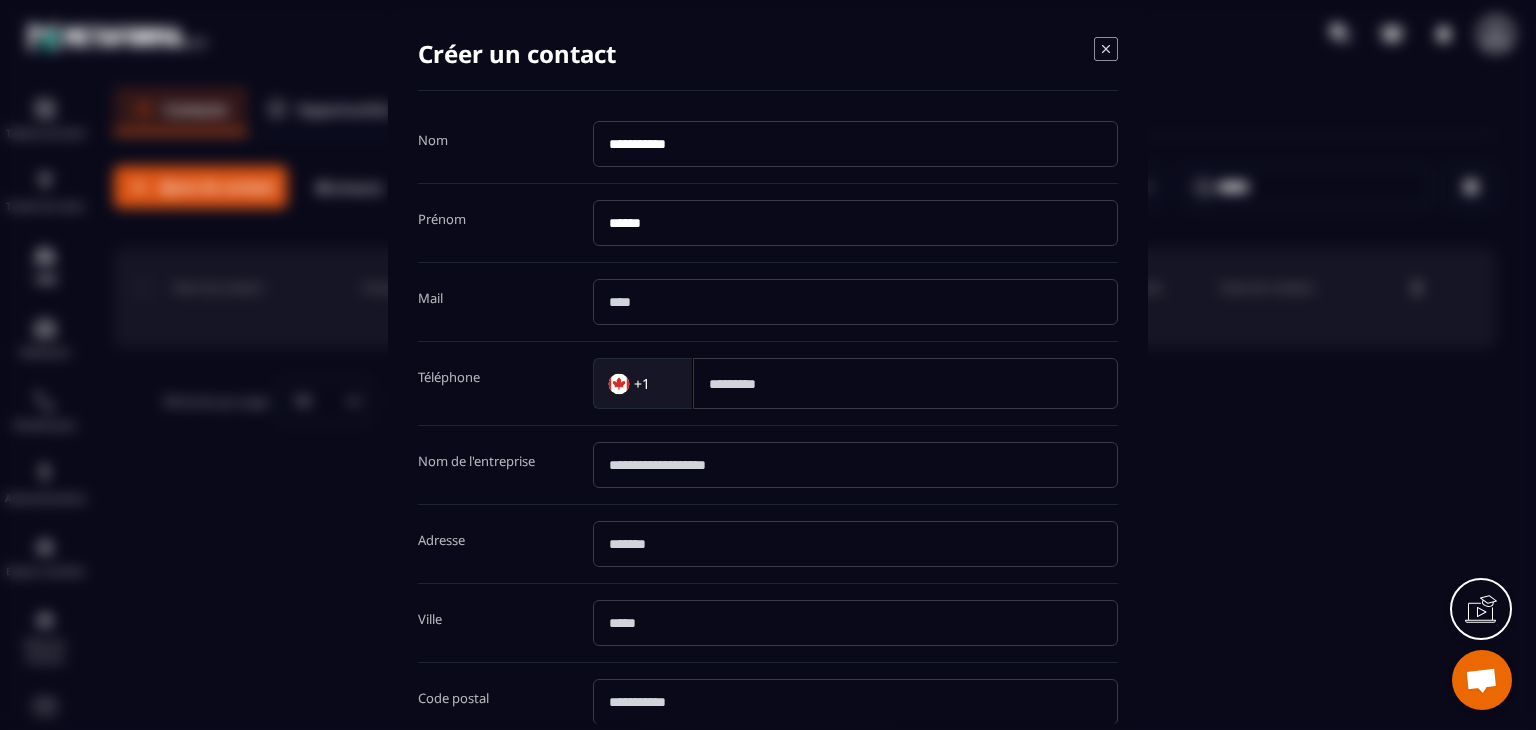 type on "******" 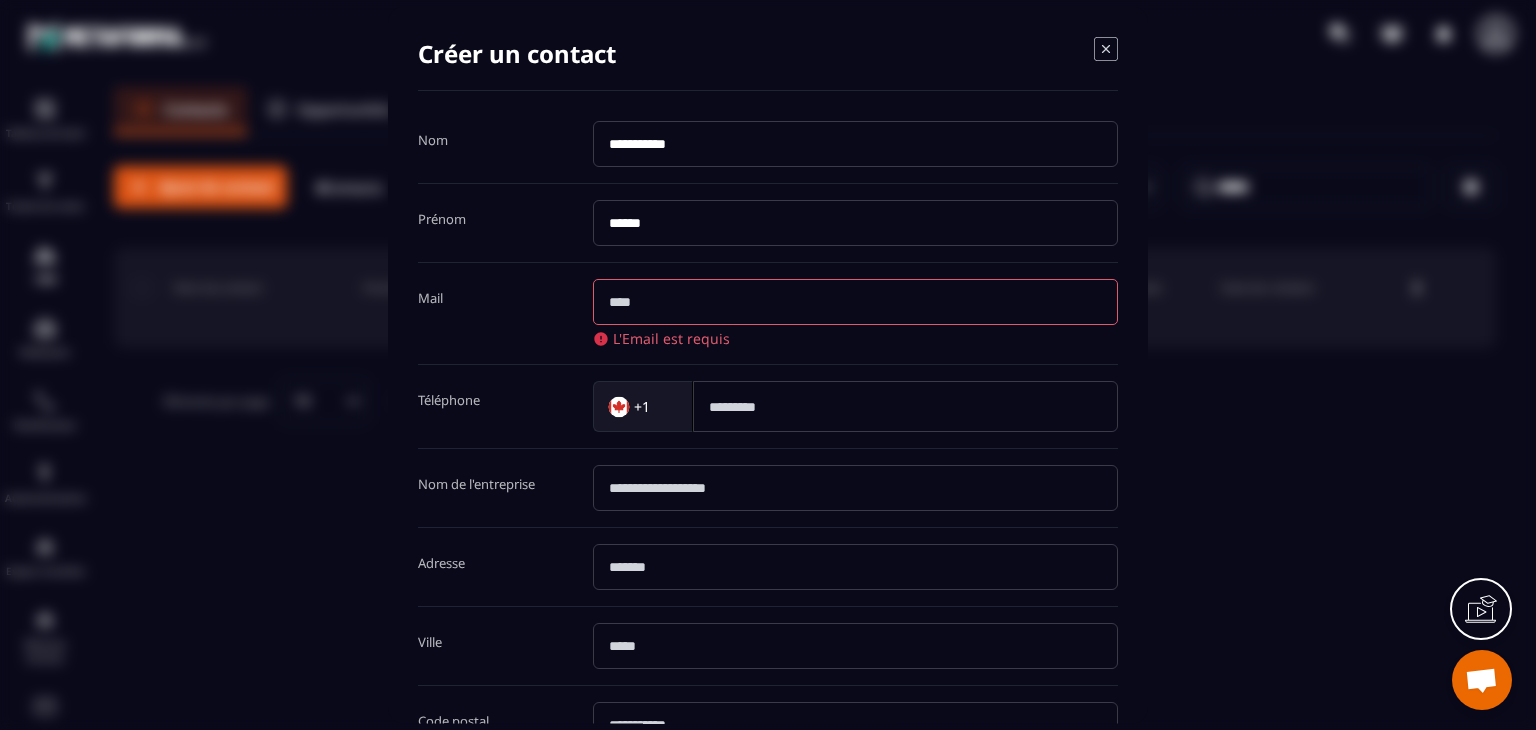 click on "**********" at bounding box center (855, 144) 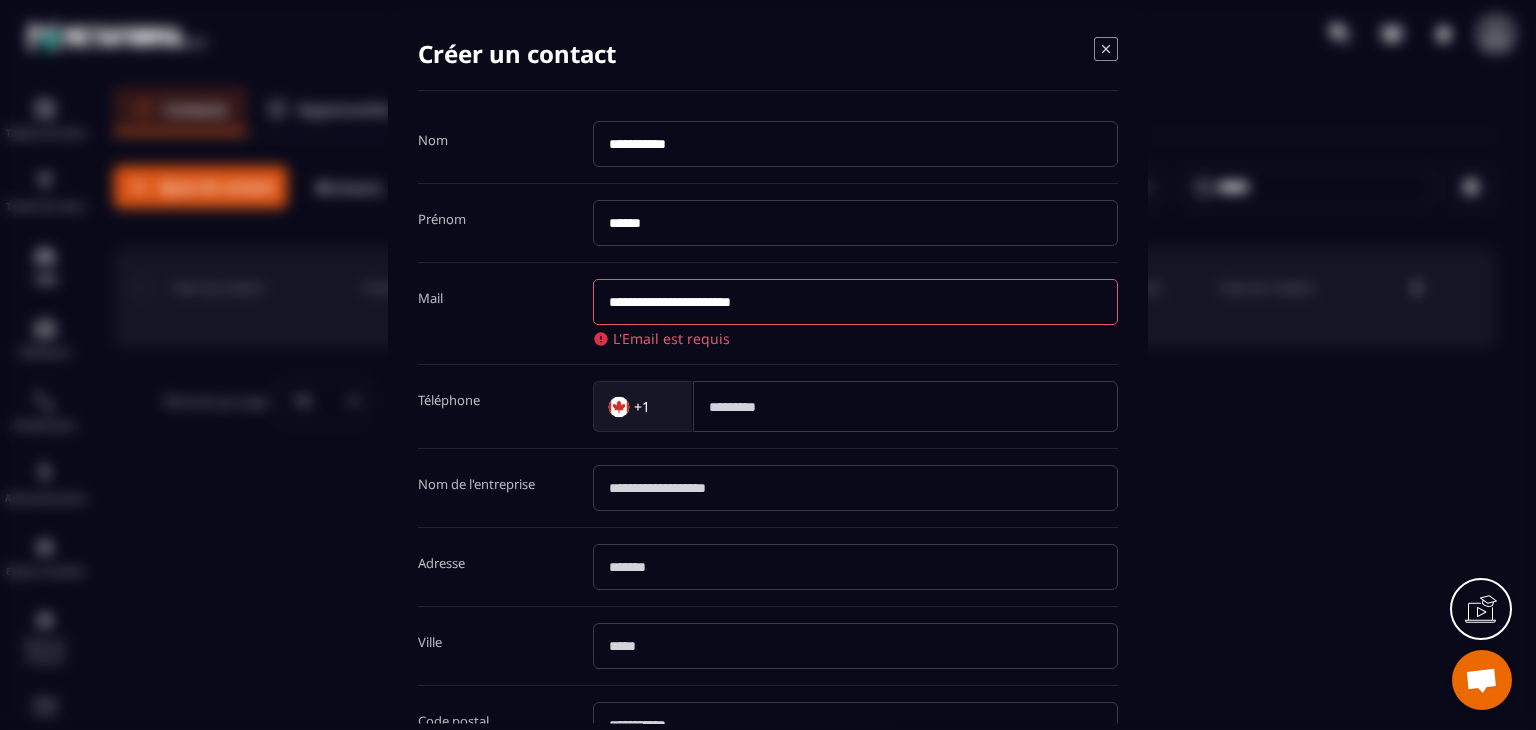 type on "**********" 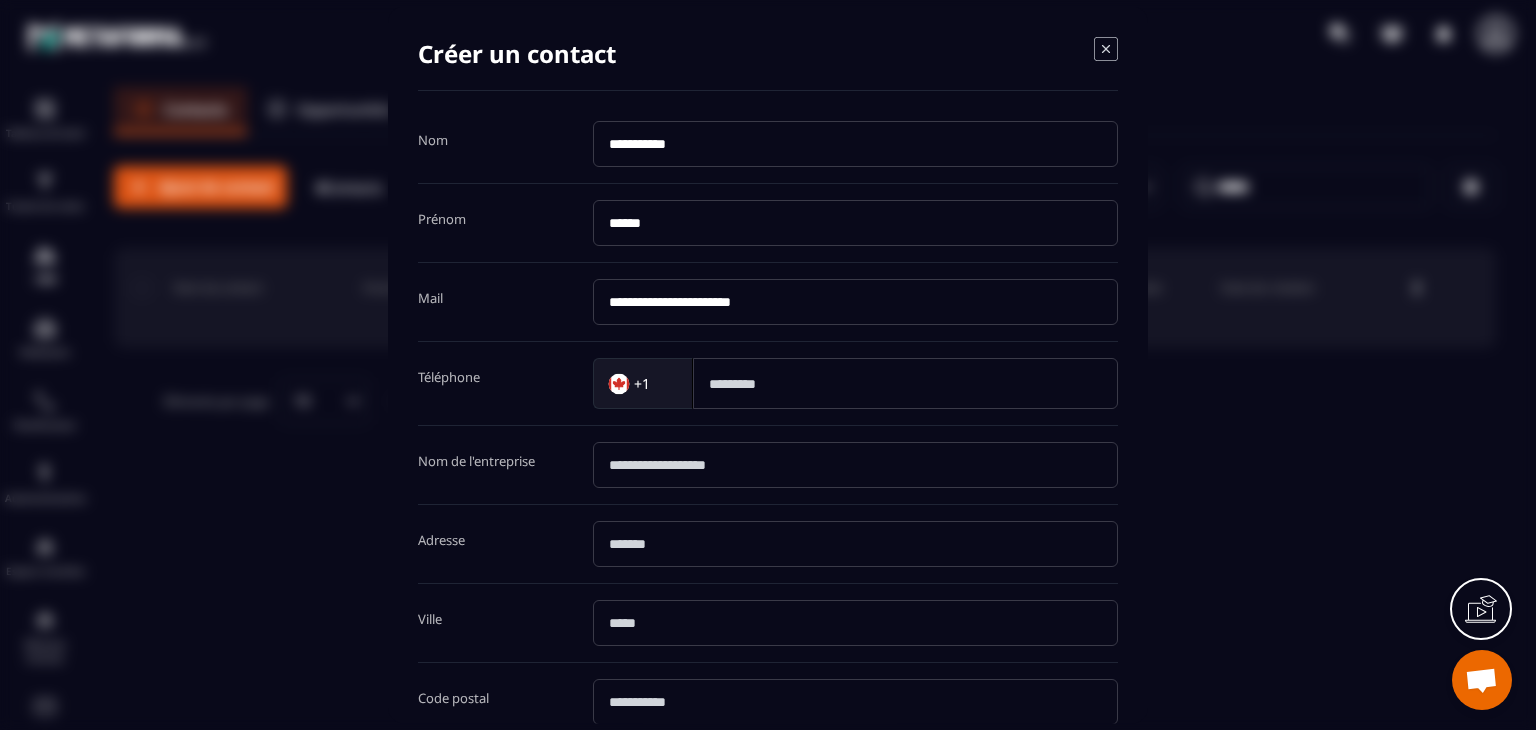 click on "**********" at bounding box center (855, 144) 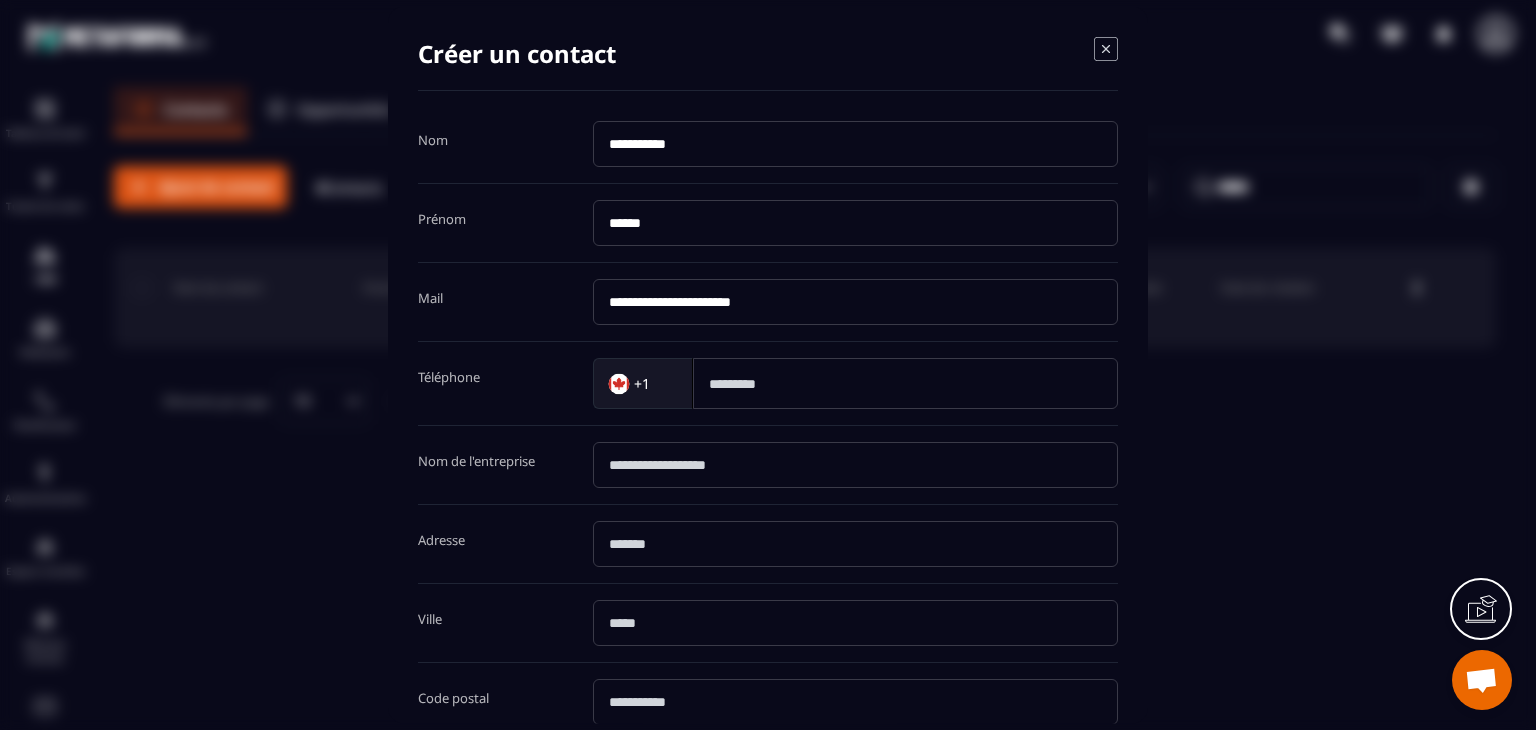 paste on "**********" 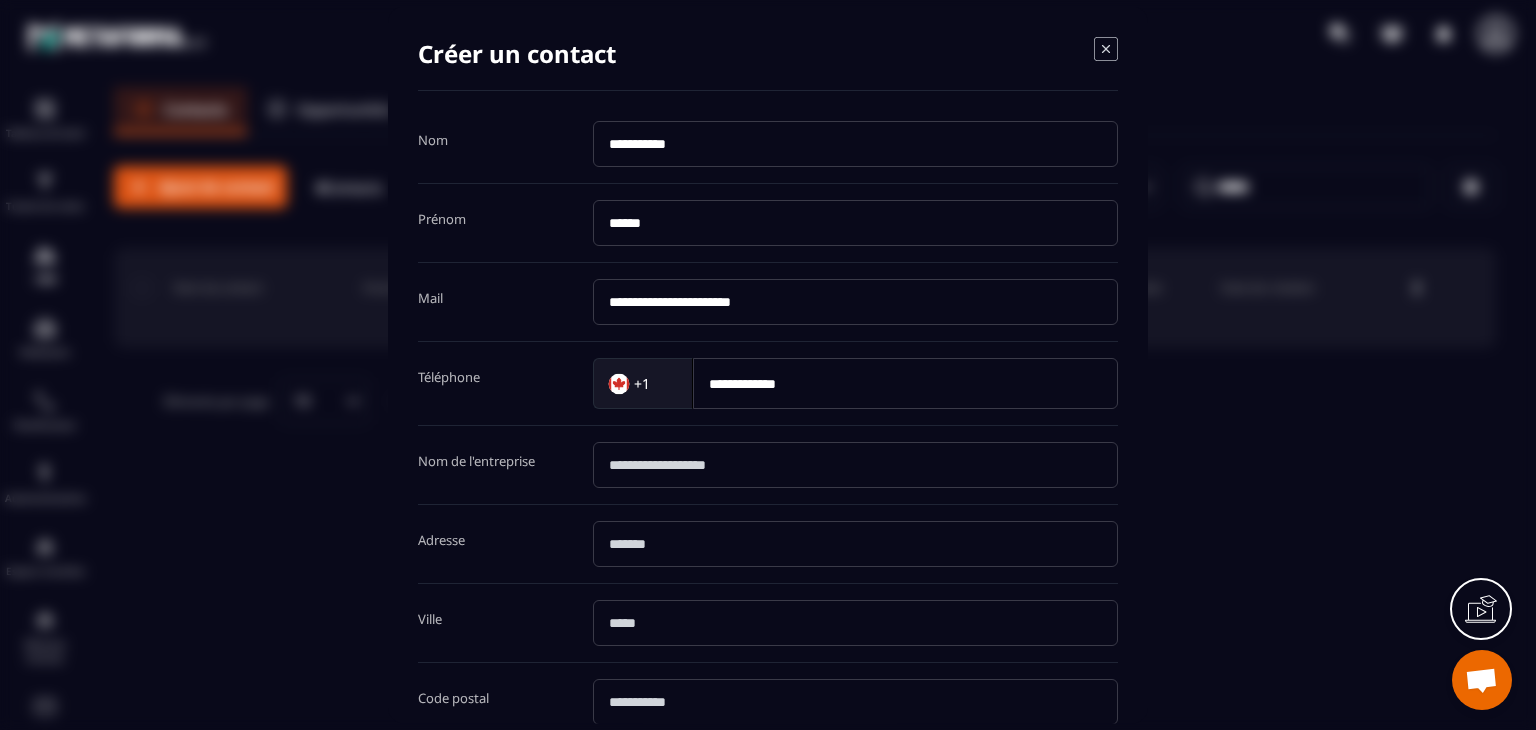 type on "**********" 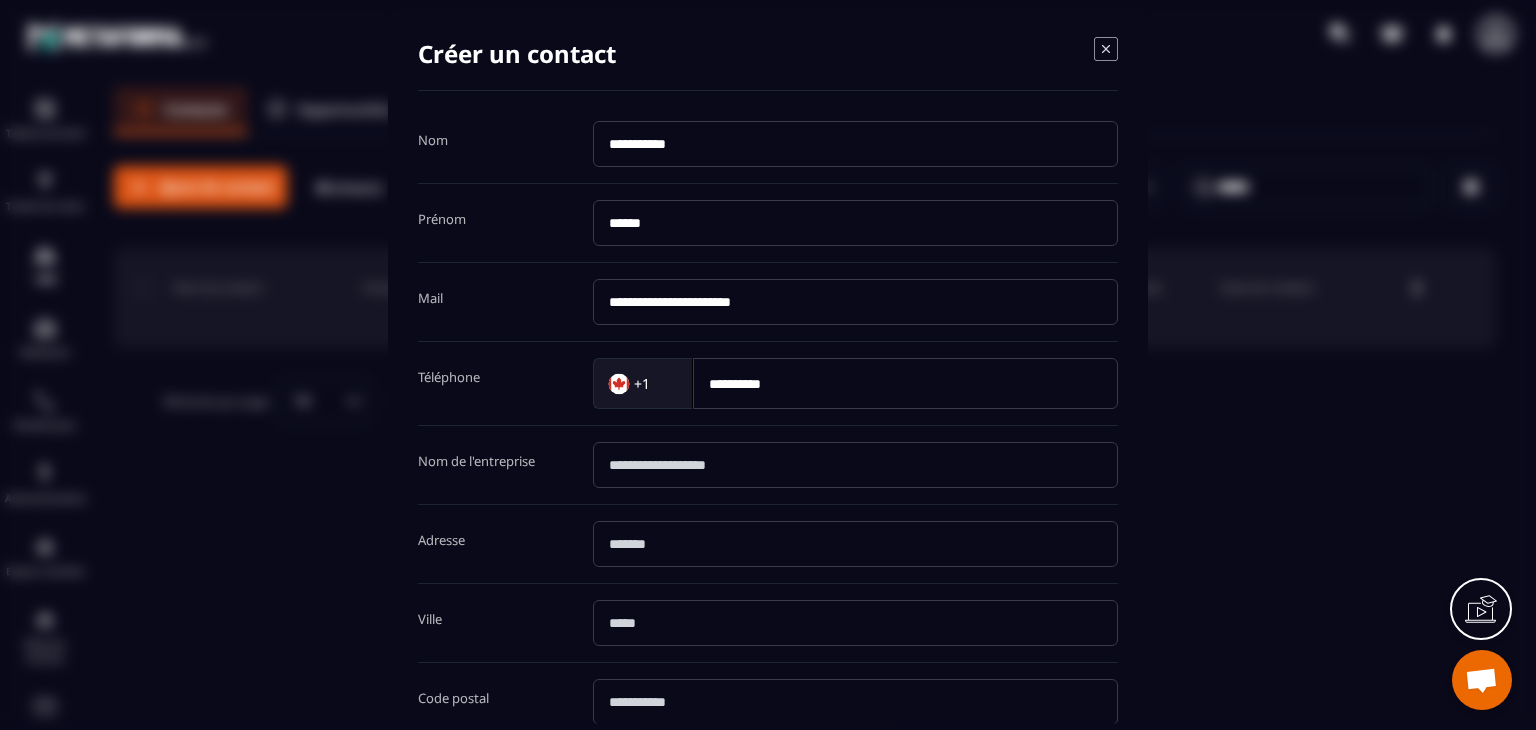 click on "**********" at bounding box center [855, 144] 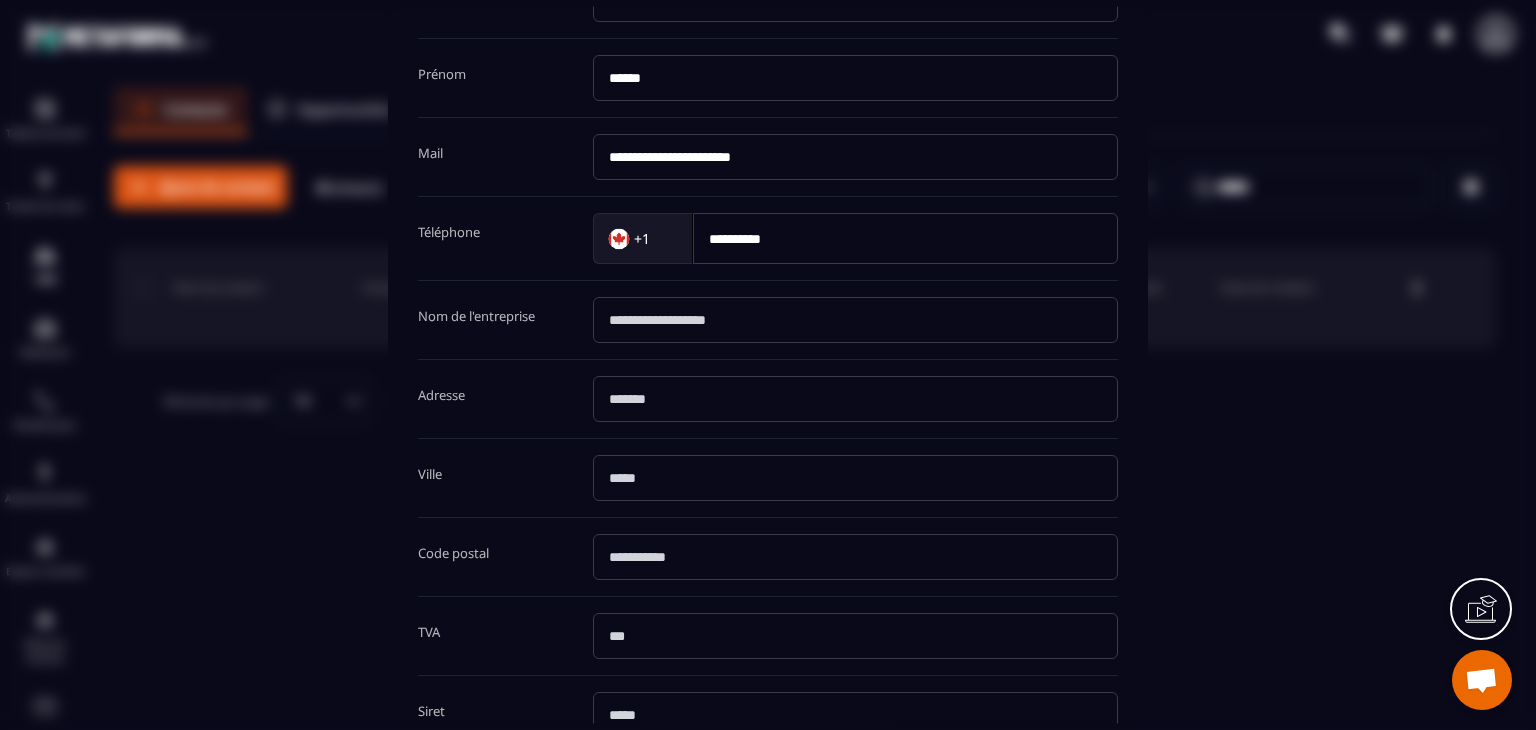 scroll, scrollTop: 376, scrollLeft: 0, axis: vertical 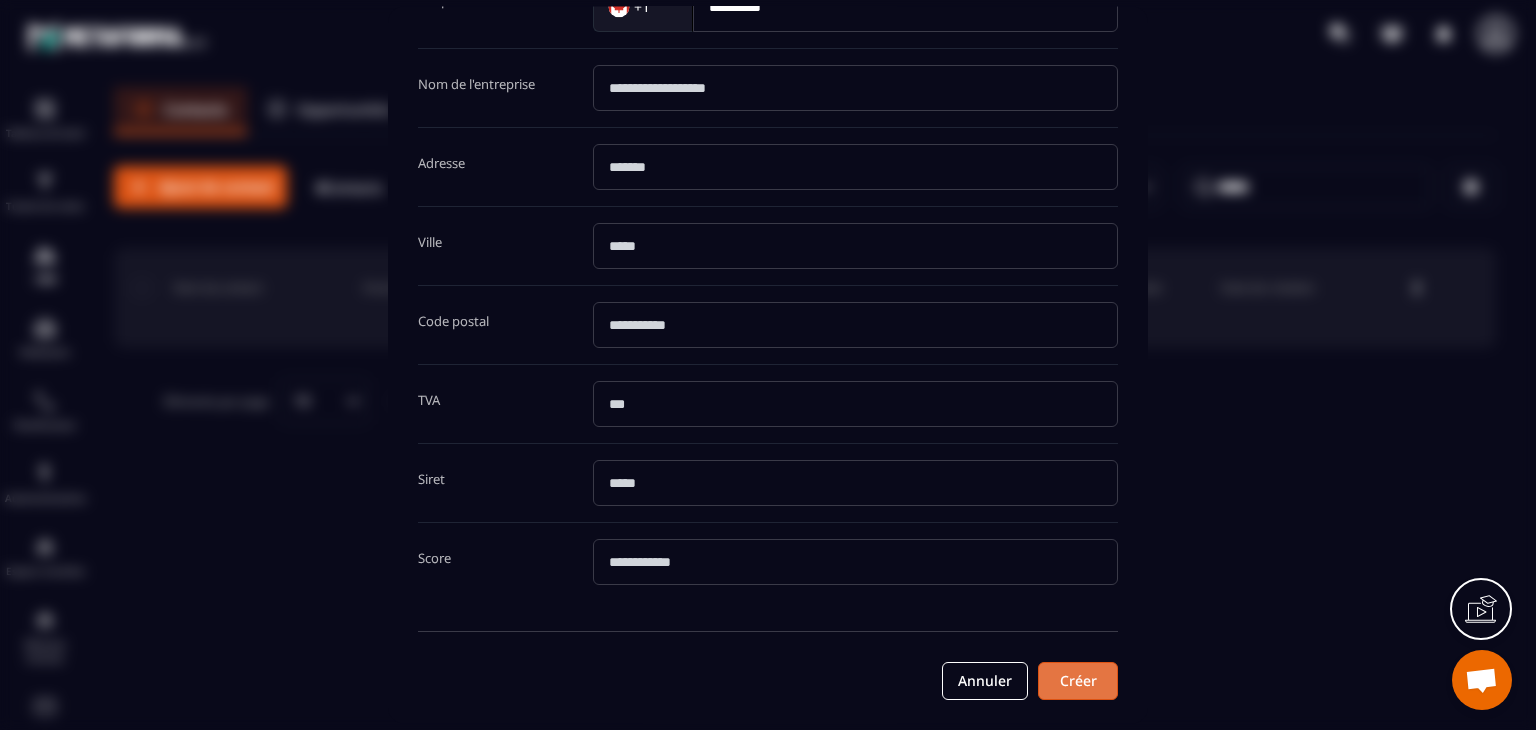 click on "Créer" at bounding box center [1078, 682] 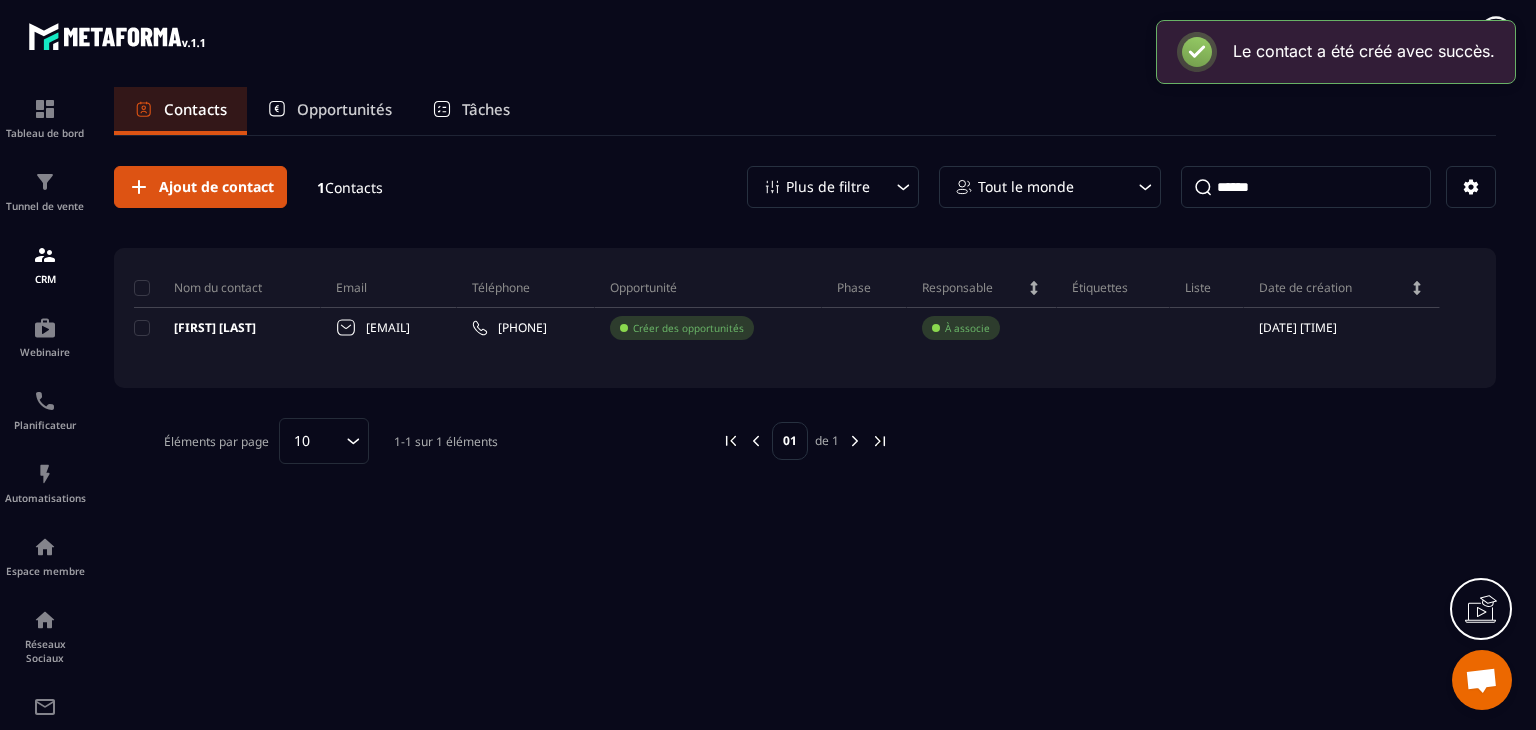 scroll, scrollTop: 0, scrollLeft: 0, axis: both 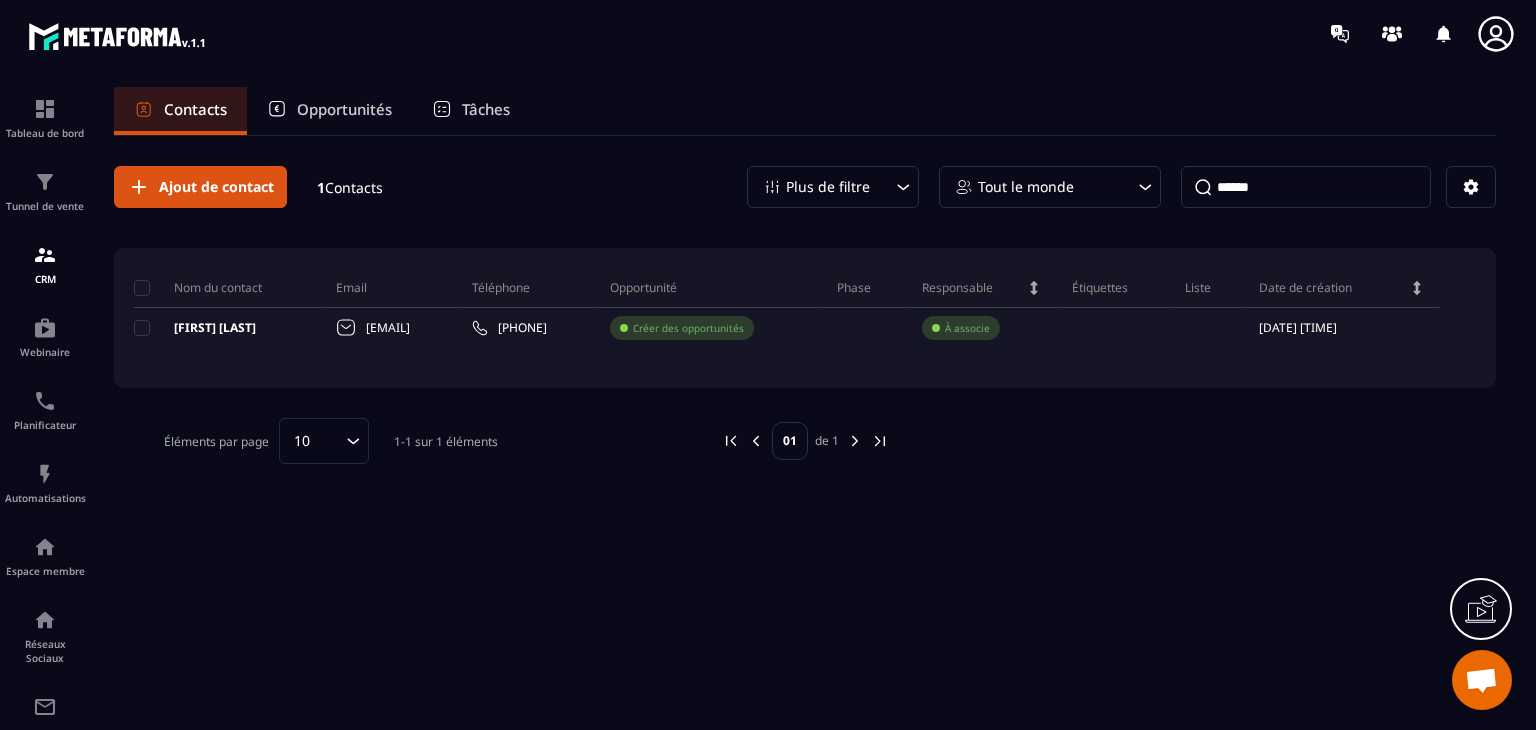 click on "Nom du contact" at bounding box center (198, 288) 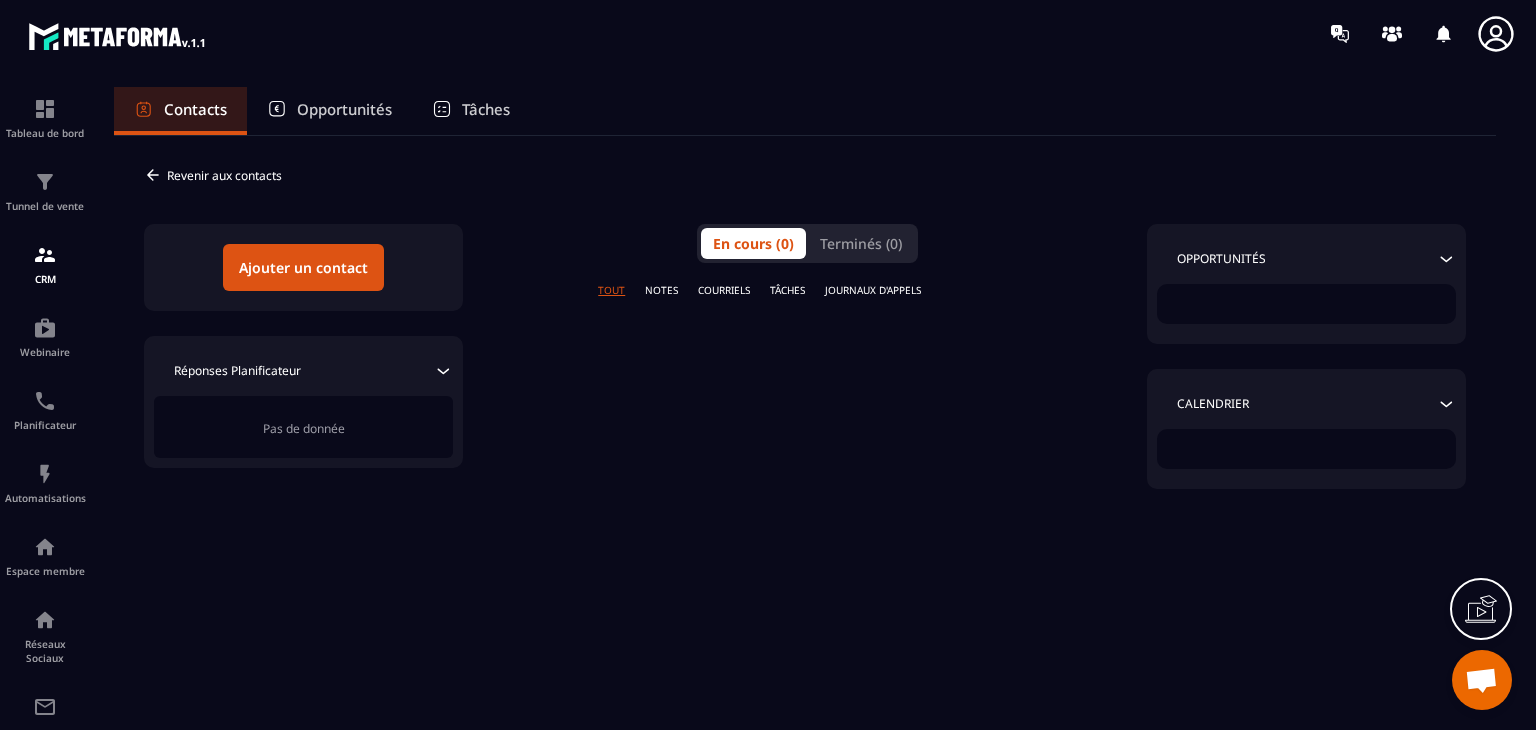 click on "Revenir aux contacts Ajouter un contact Loading... Veuillez rechercher Réponses Planificateur Pas de donnée En cours (0)  Terminés (0) TOUT NOTES COURRIELS TÂCHES JOURNAUX D'APPELS Opportunités Calendrier" at bounding box center (805, 342) 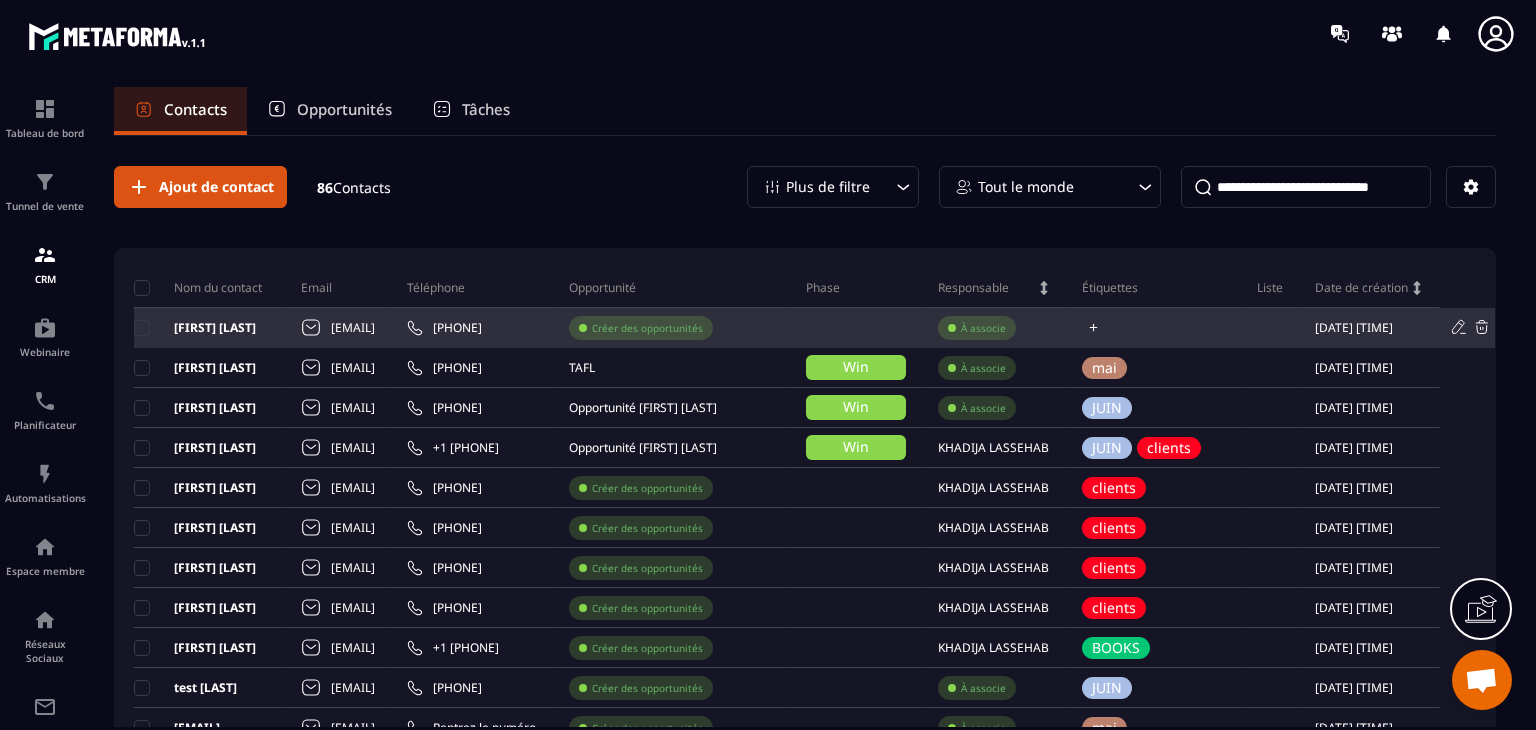 click 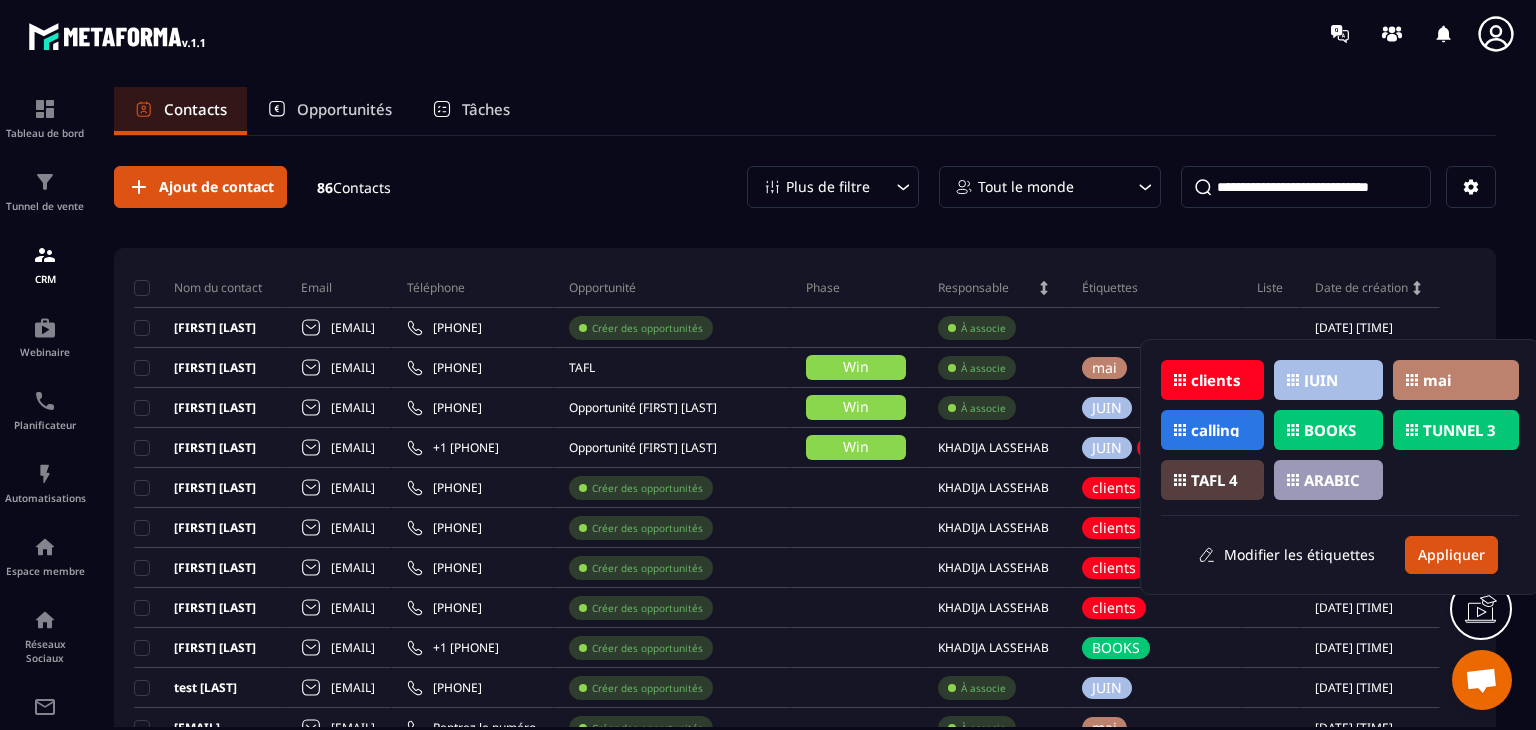click 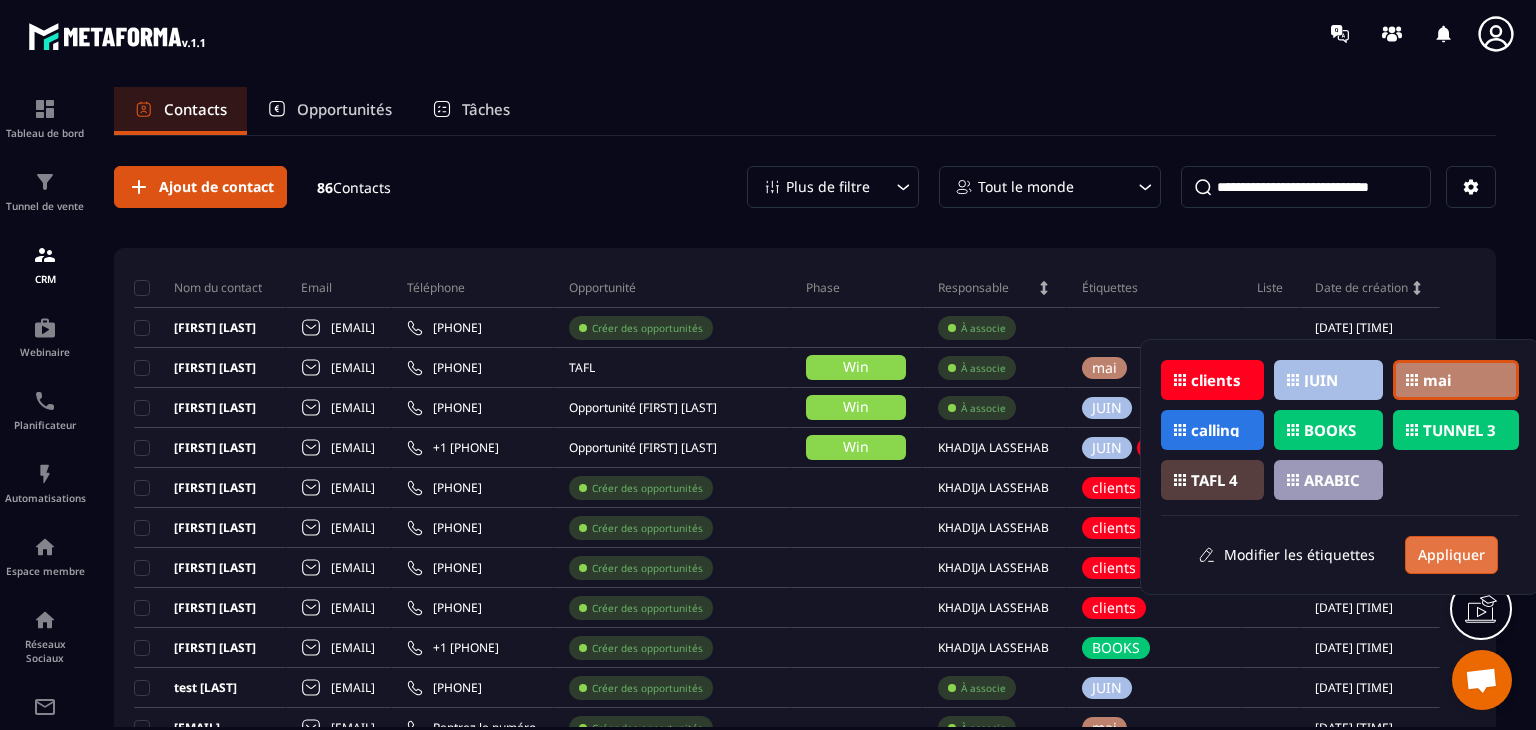 click on "Appliquer" at bounding box center (1451, 555) 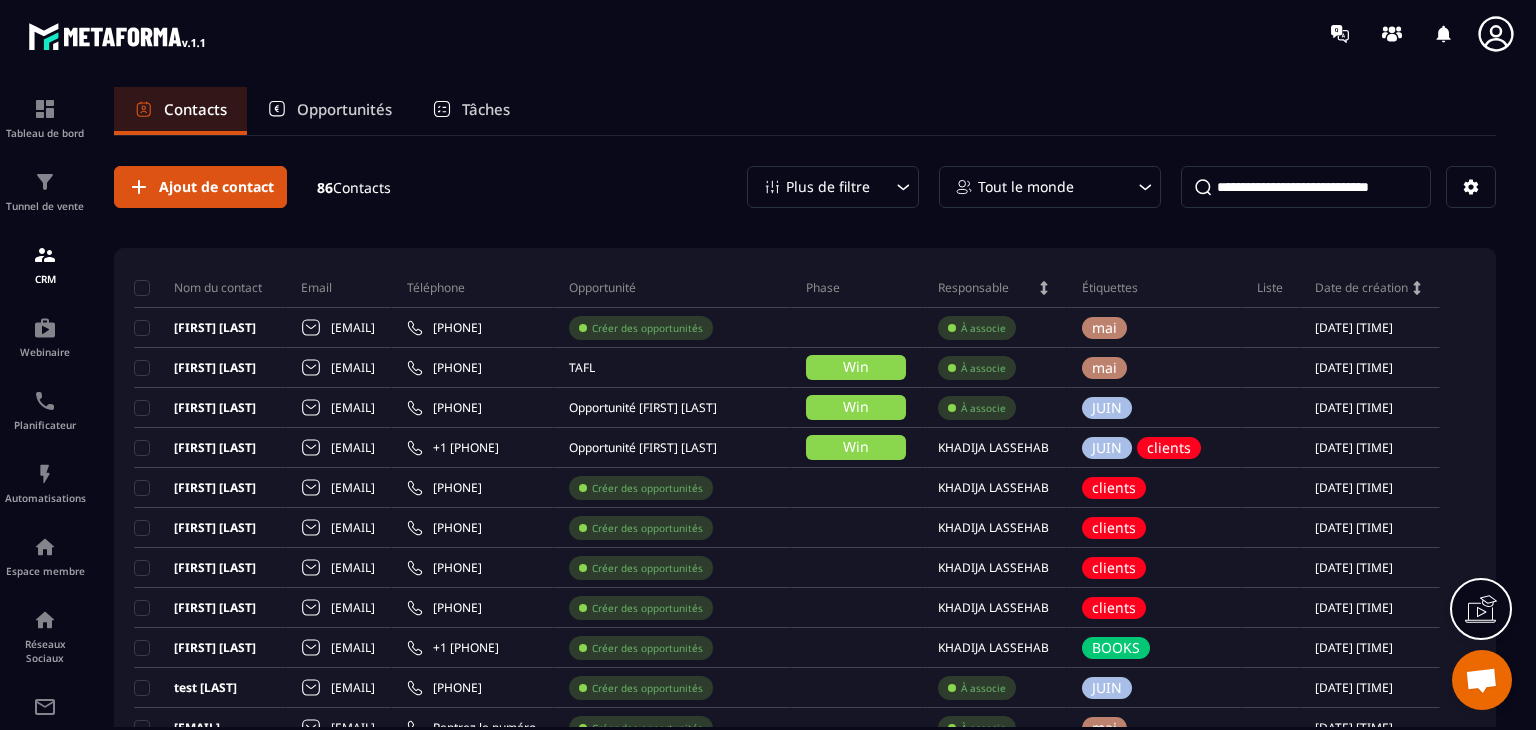 drag, startPoint x: 1154, startPoint y: 74, endPoint x: 1180, endPoint y: 164, distance: 93.680305 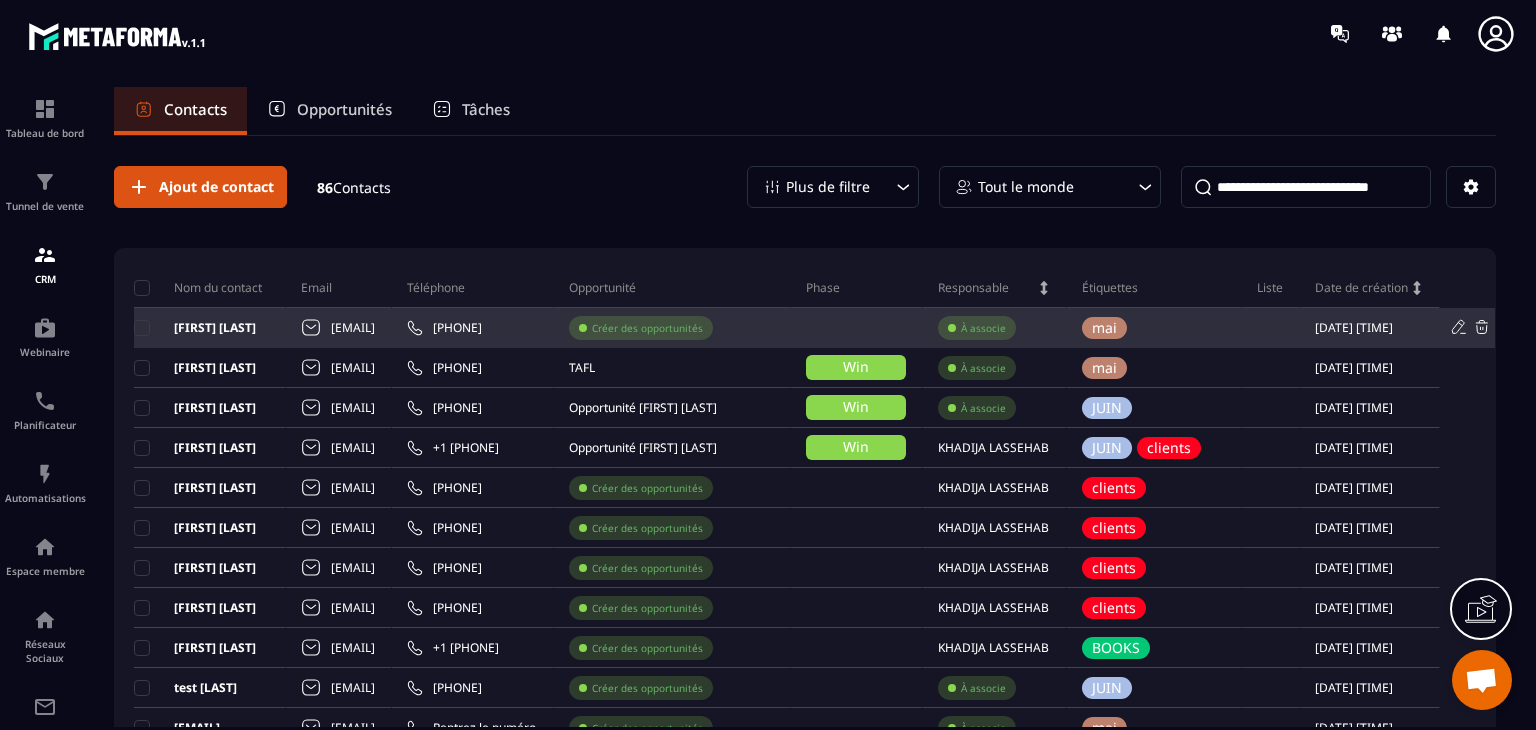 click on "À associe" at bounding box center [983, 328] 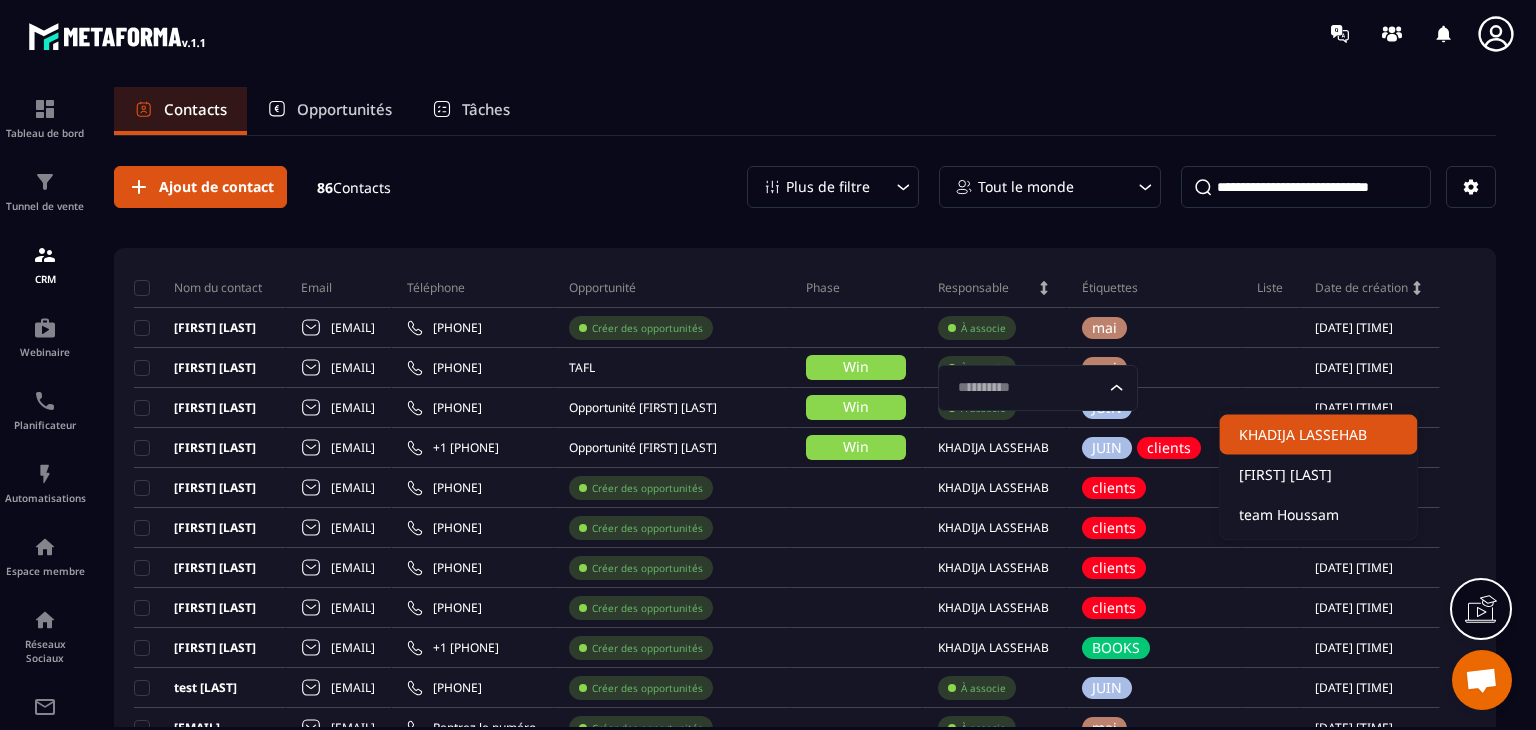 click on "KHADIJA LASSEHAB" 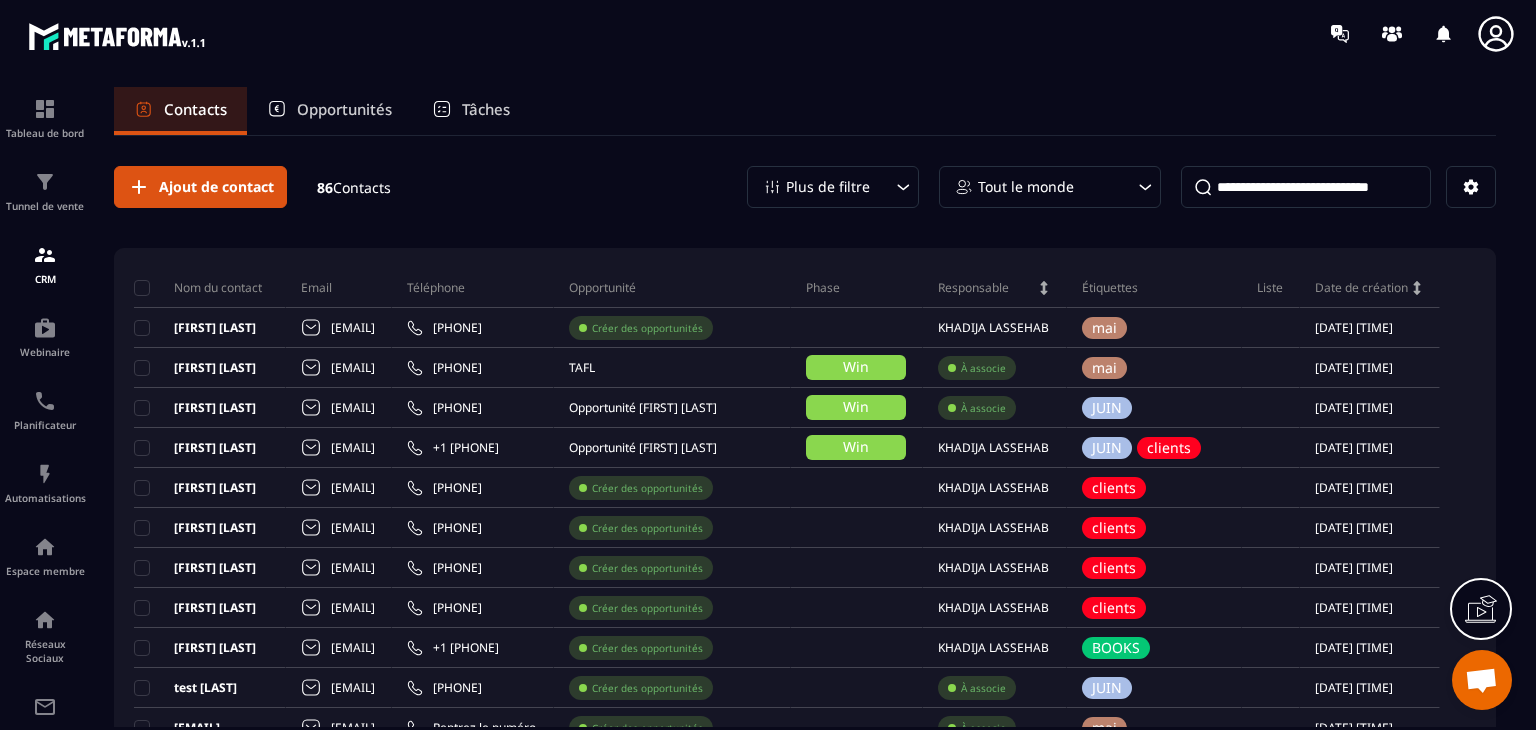 click on "Tableau de bord Tunnel de vente CRM Webinaire Planificateur Automatisations Espace membre Réseaux Sociaux E-mailing Comptabilité Contacts Opportunités Tâches Ajout de contact 86  Contacts Plus de filtre Tout le monde Nom du contact Email Téléphone Opportunité Phase Responsable Étiquettes Liste Date de création [FIRST] [LAST] [EMAIL] +1 [PHONE] Créer des opportunités [FIRST] [LAST] mai [DATE] [TIME] [FIRST] [LAST] [EMAIL] +1 [PHONE] TAFL Win À associe mai [DATE] [TIME] [FIRST] [LAST] [EMAIL] +1 [PHONE] Opportunité [FIRST] [LAST] Win À associe JUIN [DATE] [TIME] [FIRST] [LAST] [EMAIL] +1 [PHONE] Opportunité [FIRST] [LAST] Win [FIRST] [LAST] JUIN clients [DATE] [TIME] [FIRST] [LAST] [EMAIL] +1 [PHONE] Créer des opportunités [FIRST] [LAST] clients [DATE] [TIME] [FIRST] [LAST] [EMAIL] +1 [PHONE] Créer des opportunités [FIRST] [LAST] clients [DATE] [TIME] [FIRST] [LAST]" at bounding box center (768, 427) 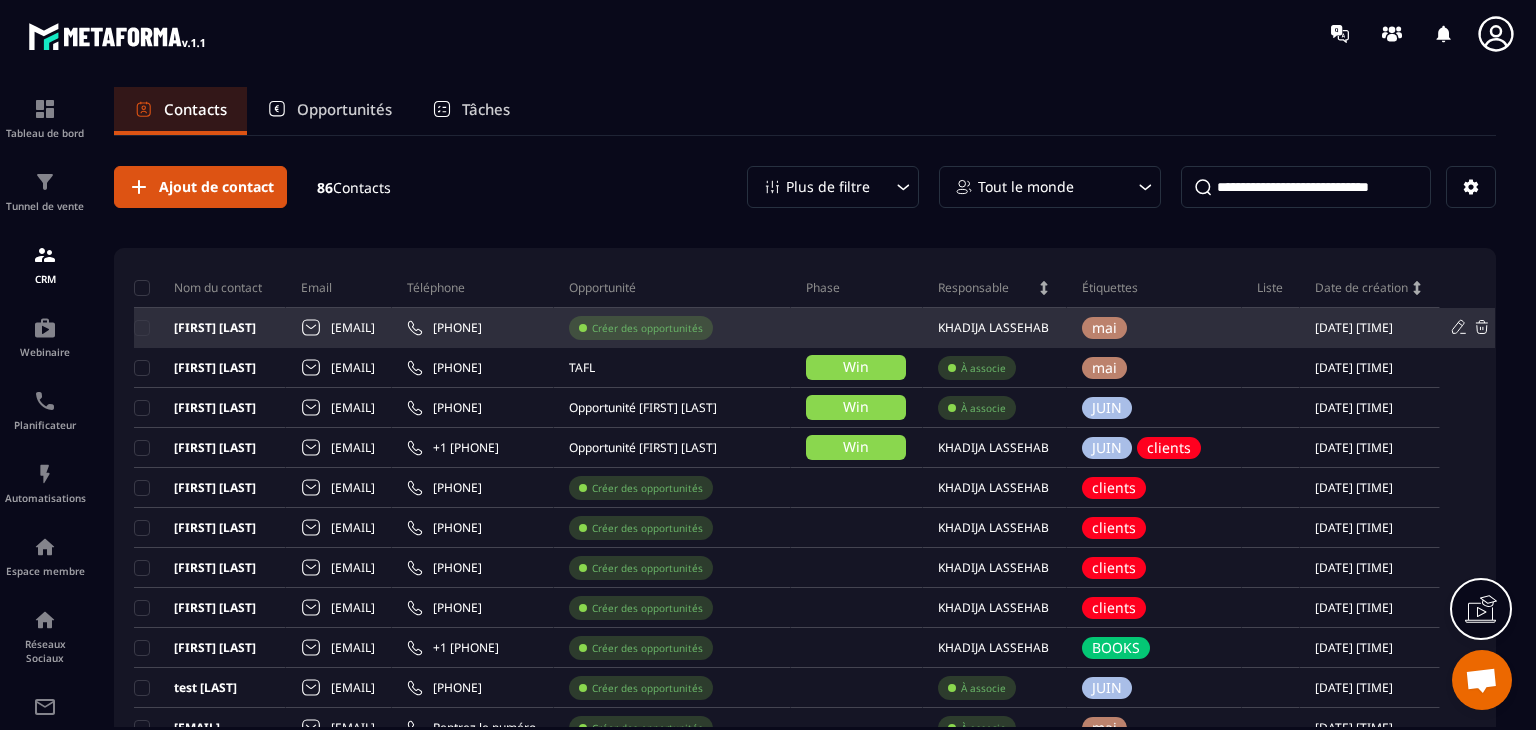 click on "Créer des opportunités" at bounding box center [647, 328] 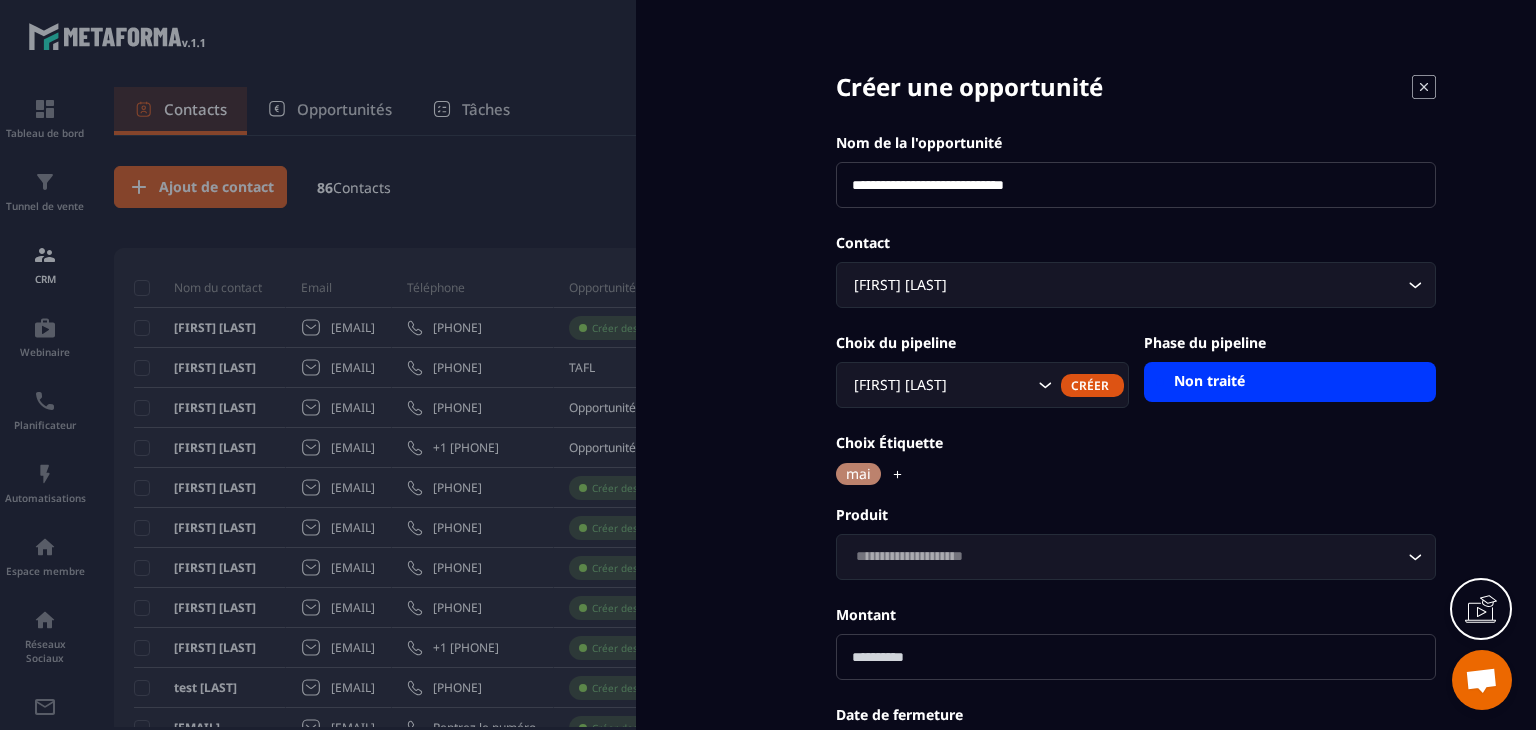 click on "Non traité" at bounding box center (1290, 382) 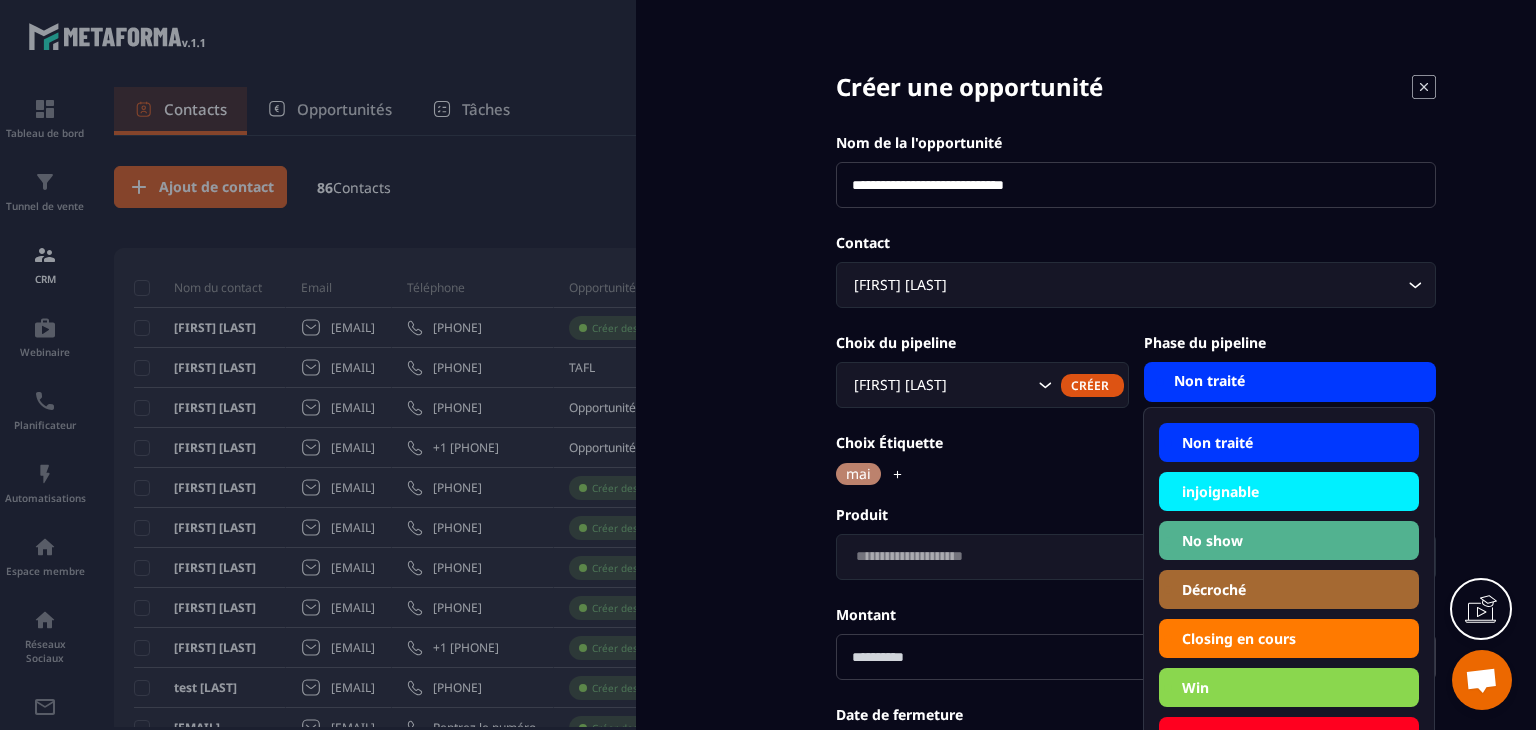 click on "Win" 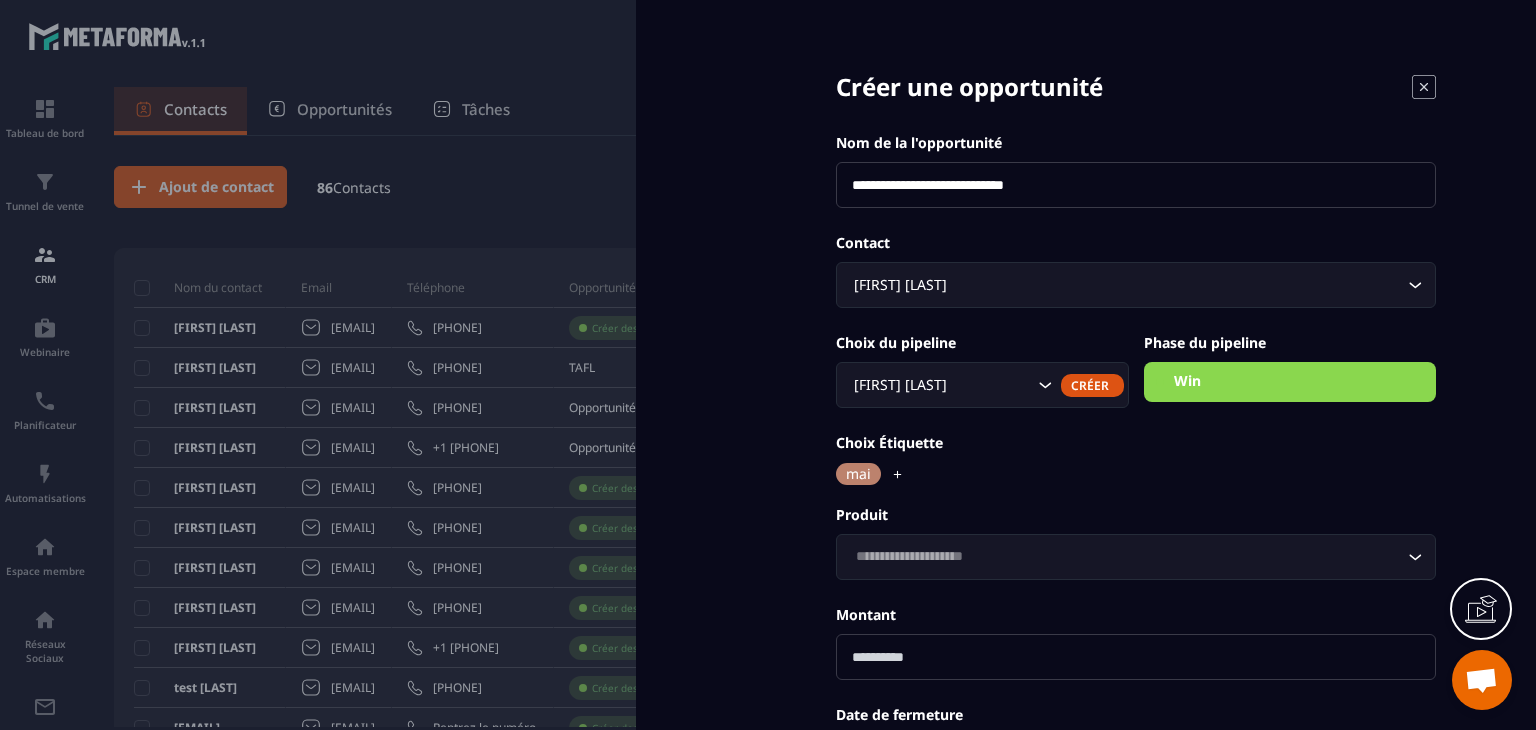 click at bounding box center (1136, 657) 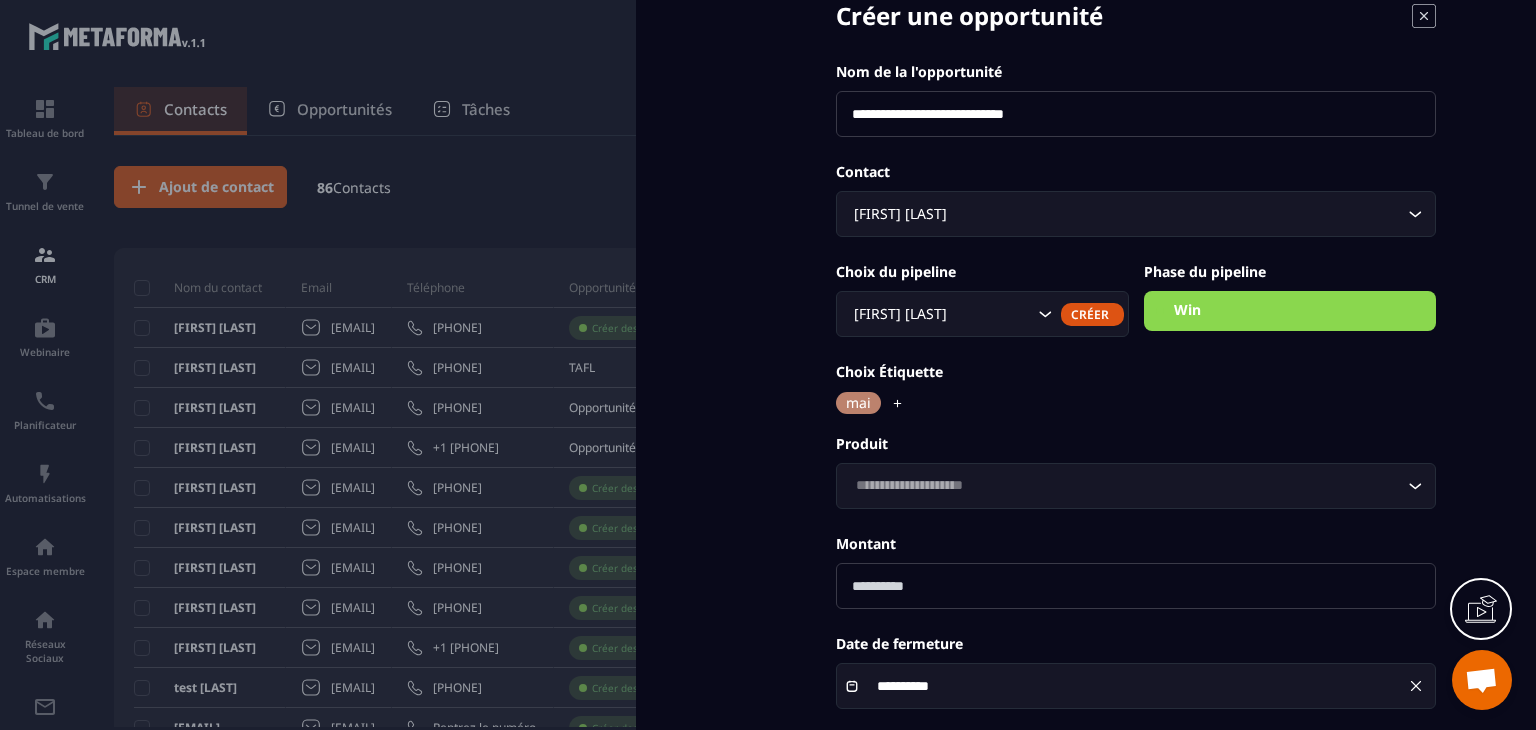 scroll, scrollTop: 178, scrollLeft: 0, axis: vertical 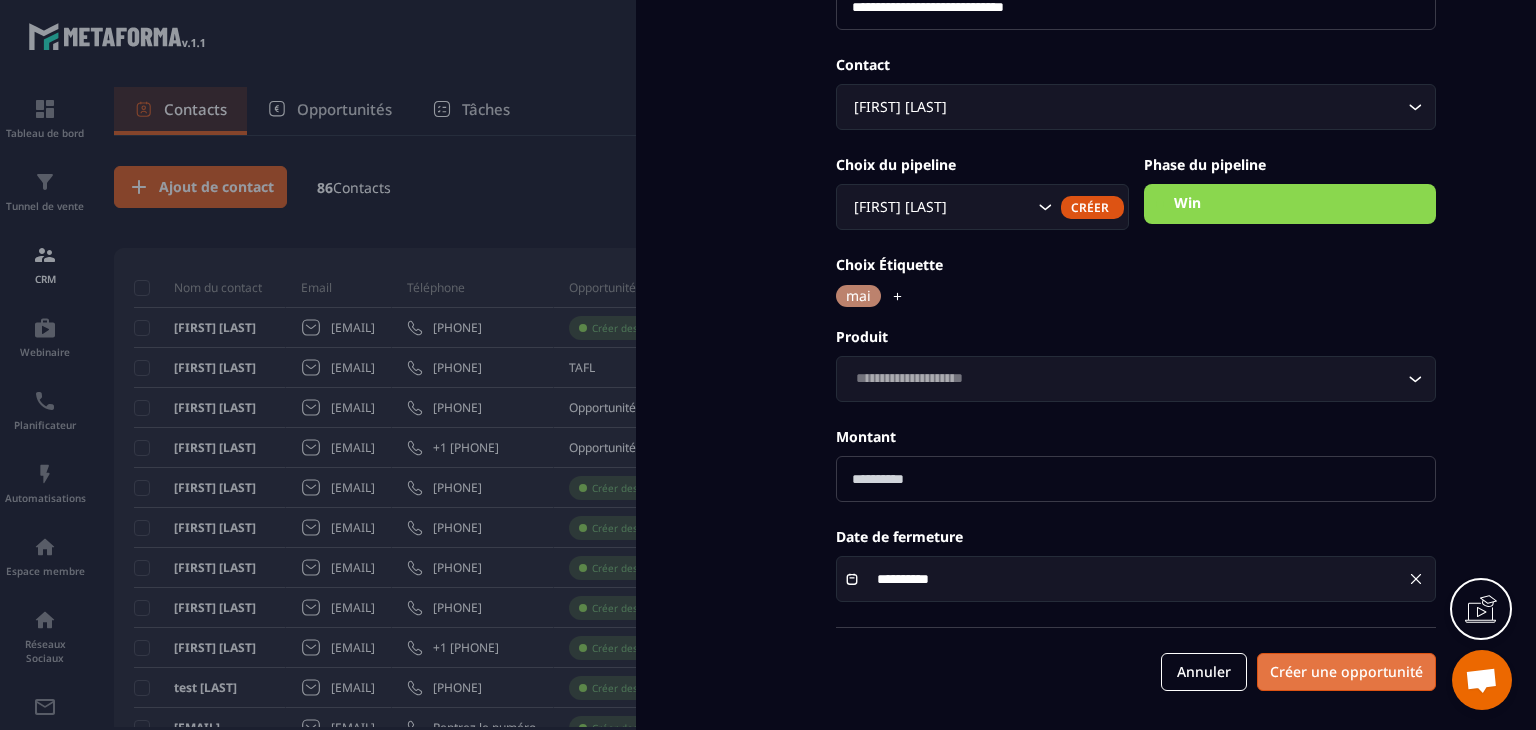 type on "****" 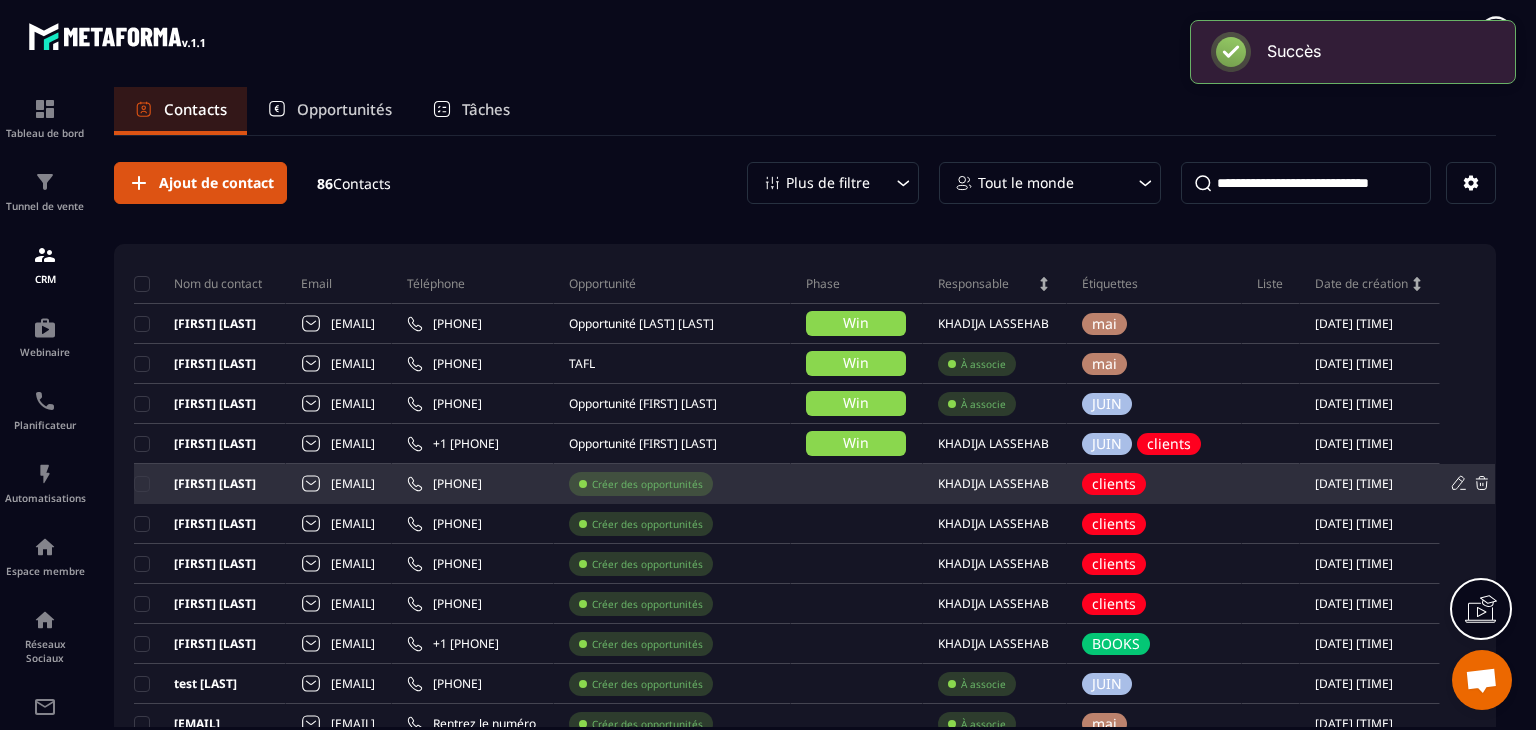 scroll, scrollTop: 0, scrollLeft: 0, axis: both 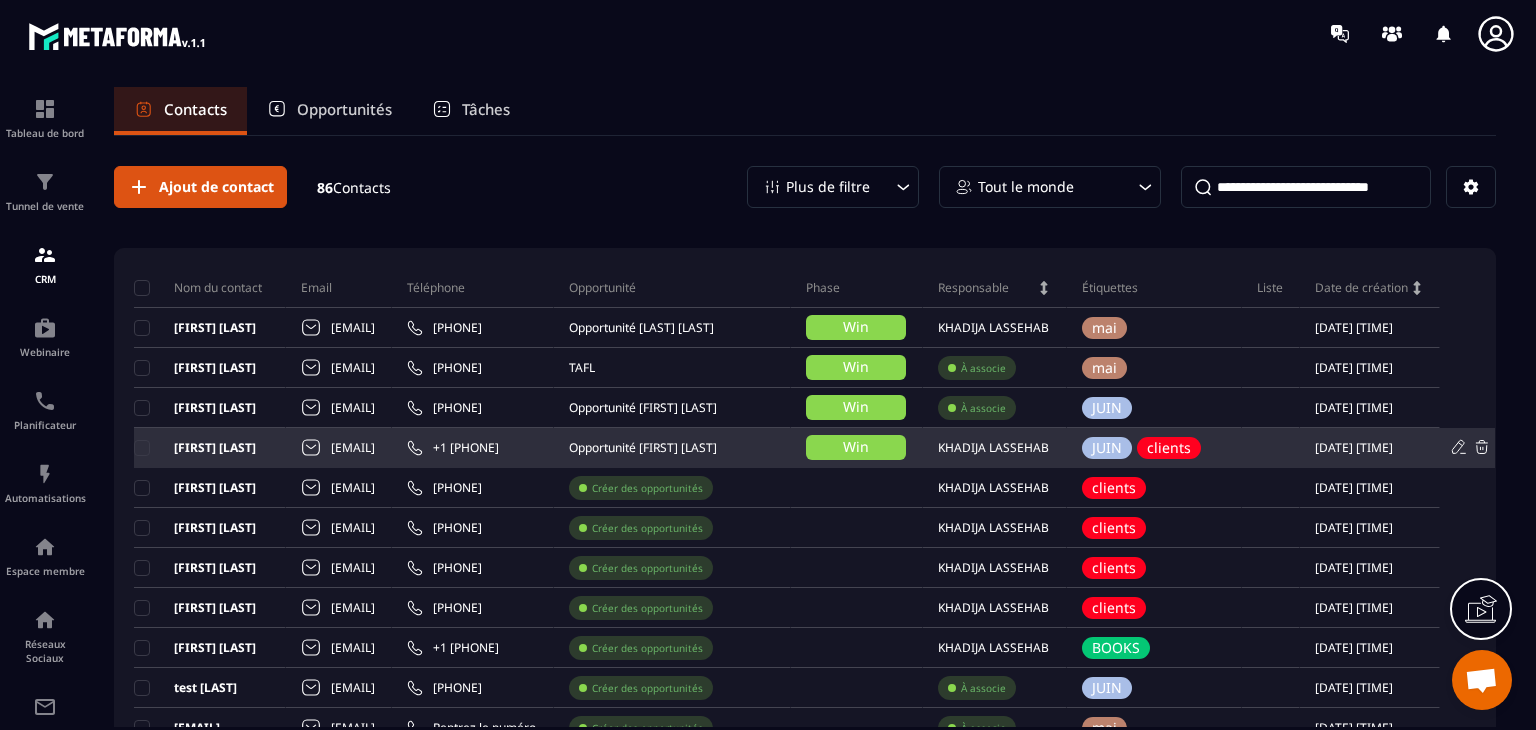 click on "Opportunité [FIRST] [LAST]" at bounding box center [643, 448] 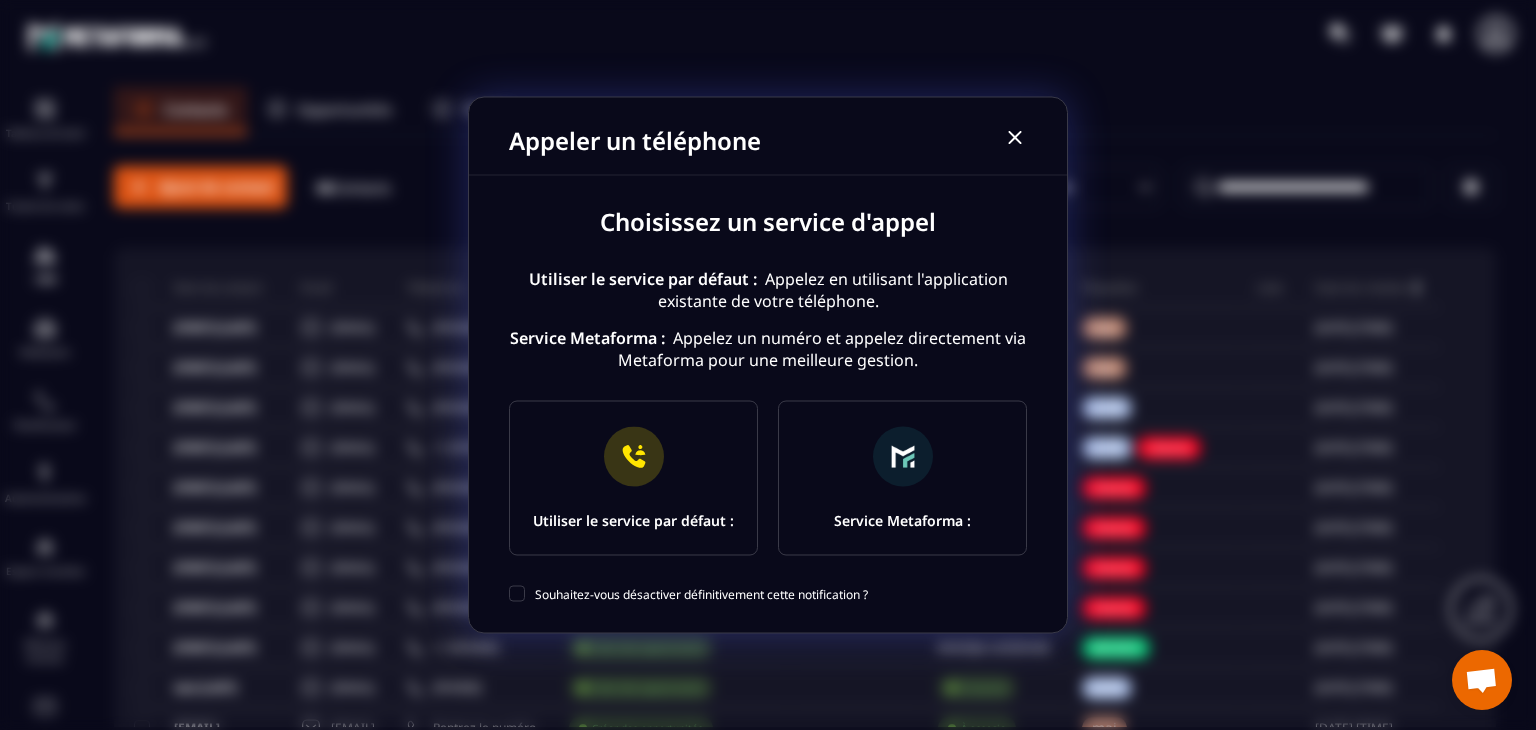 click 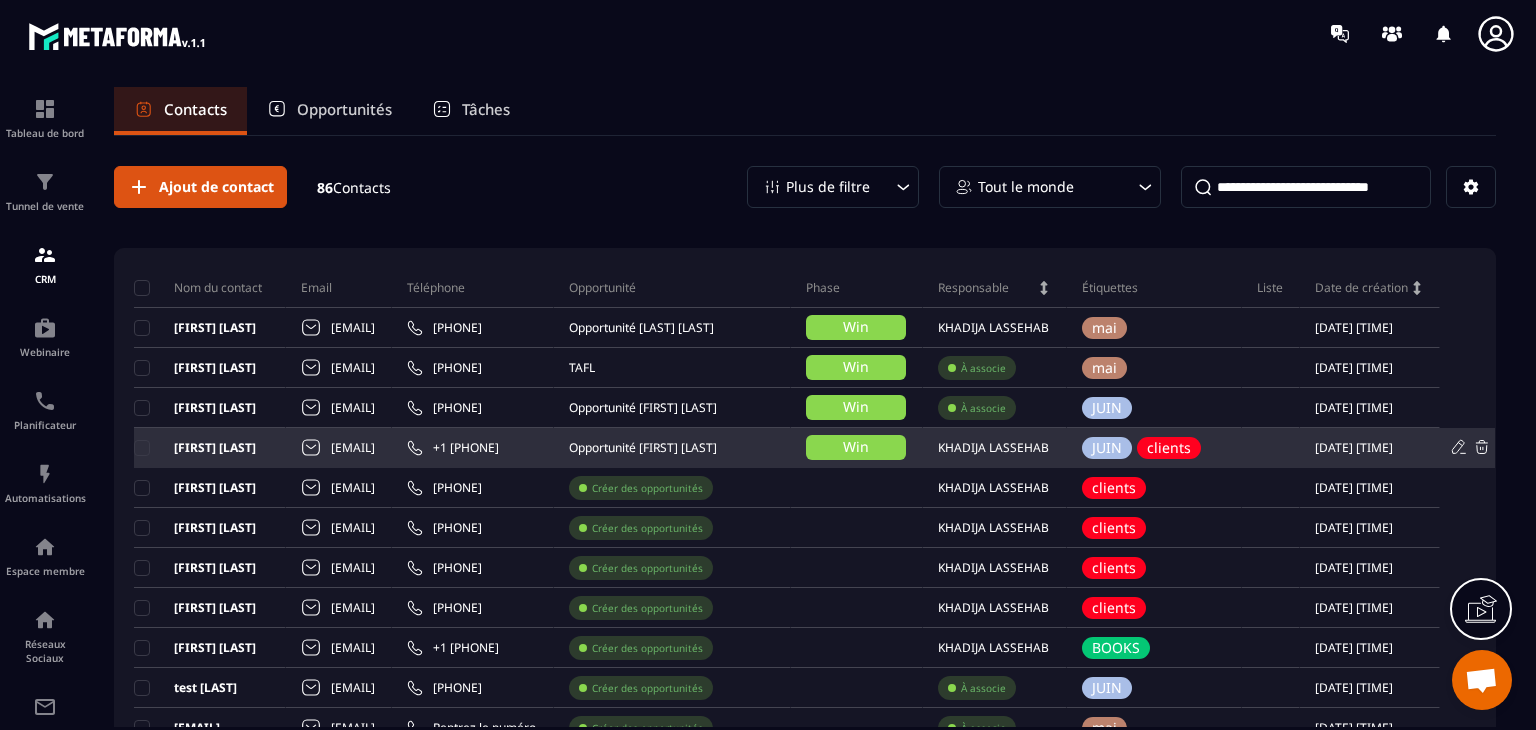 click on "[FIRST] [LAST]" at bounding box center [195, 448] 